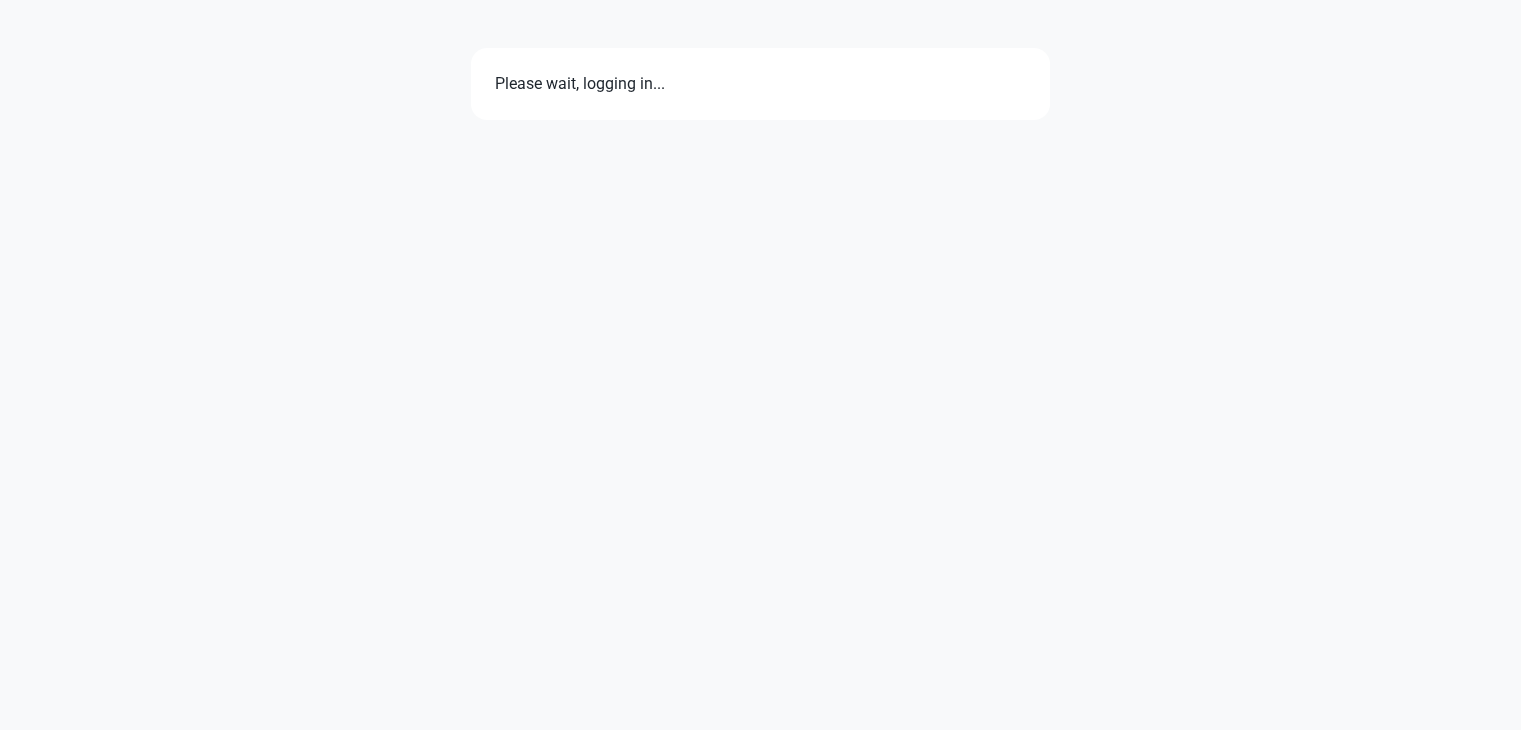 scroll, scrollTop: 0, scrollLeft: 0, axis: both 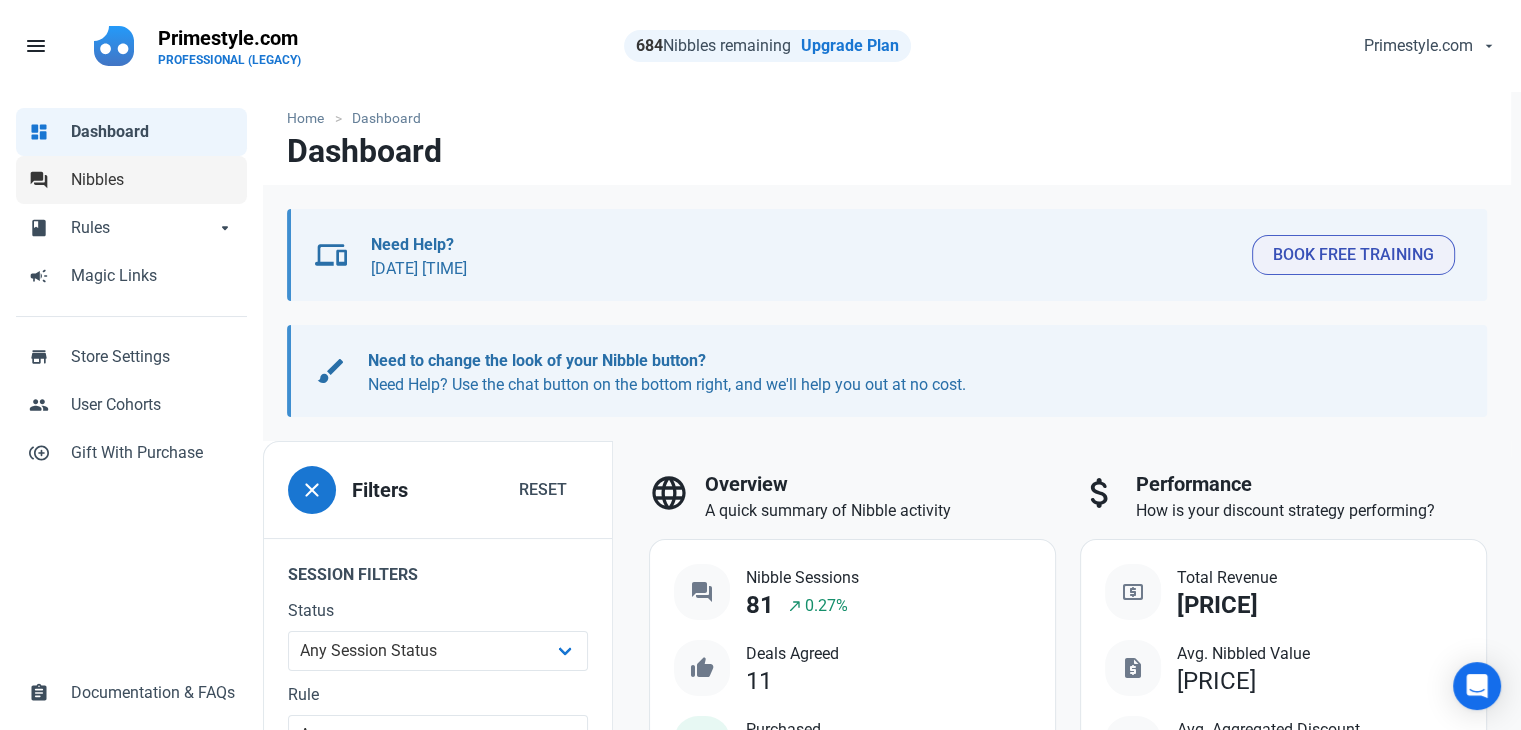 click on "Nibbles" at bounding box center [153, 180] 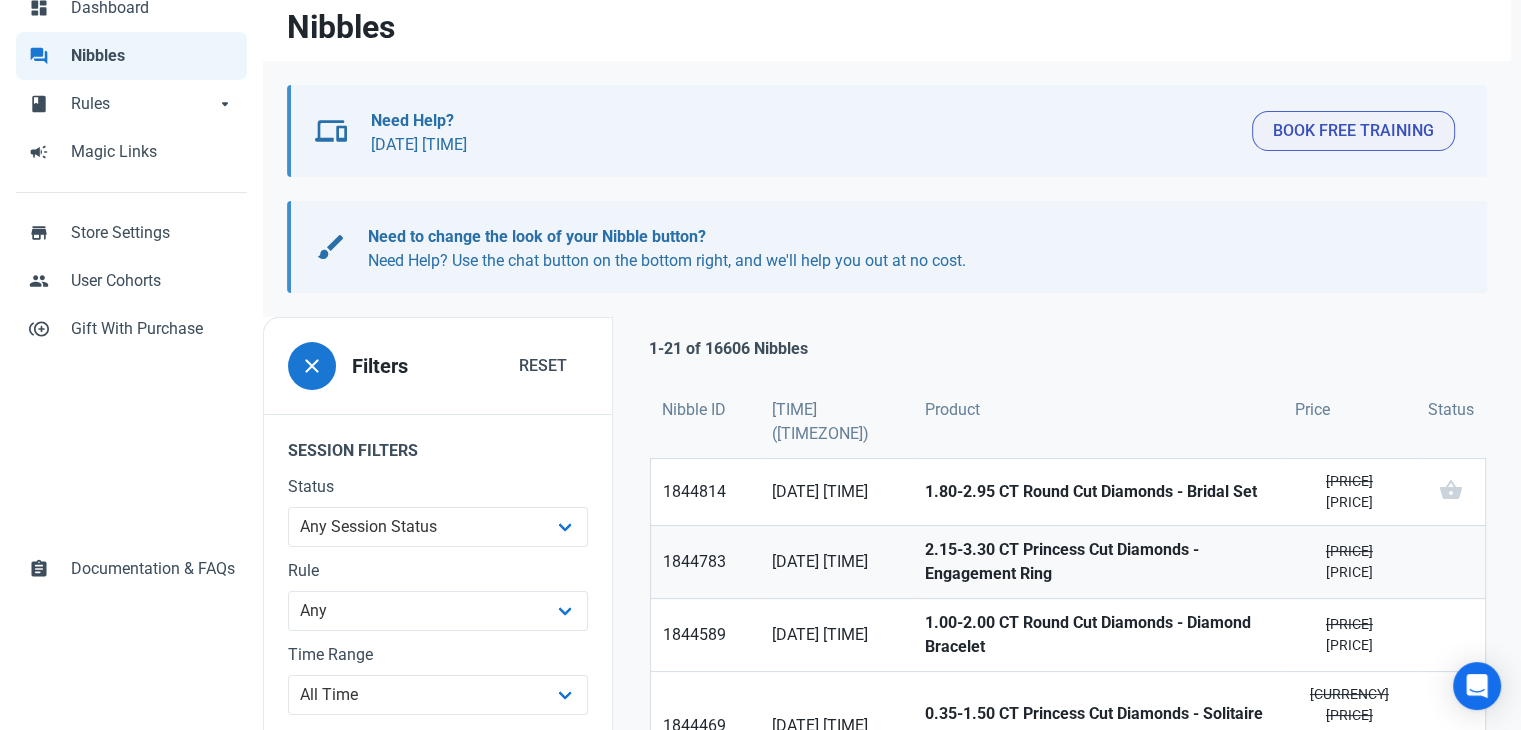 scroll, scrollTop: 200, scrollLeft: 0, axis: vertical 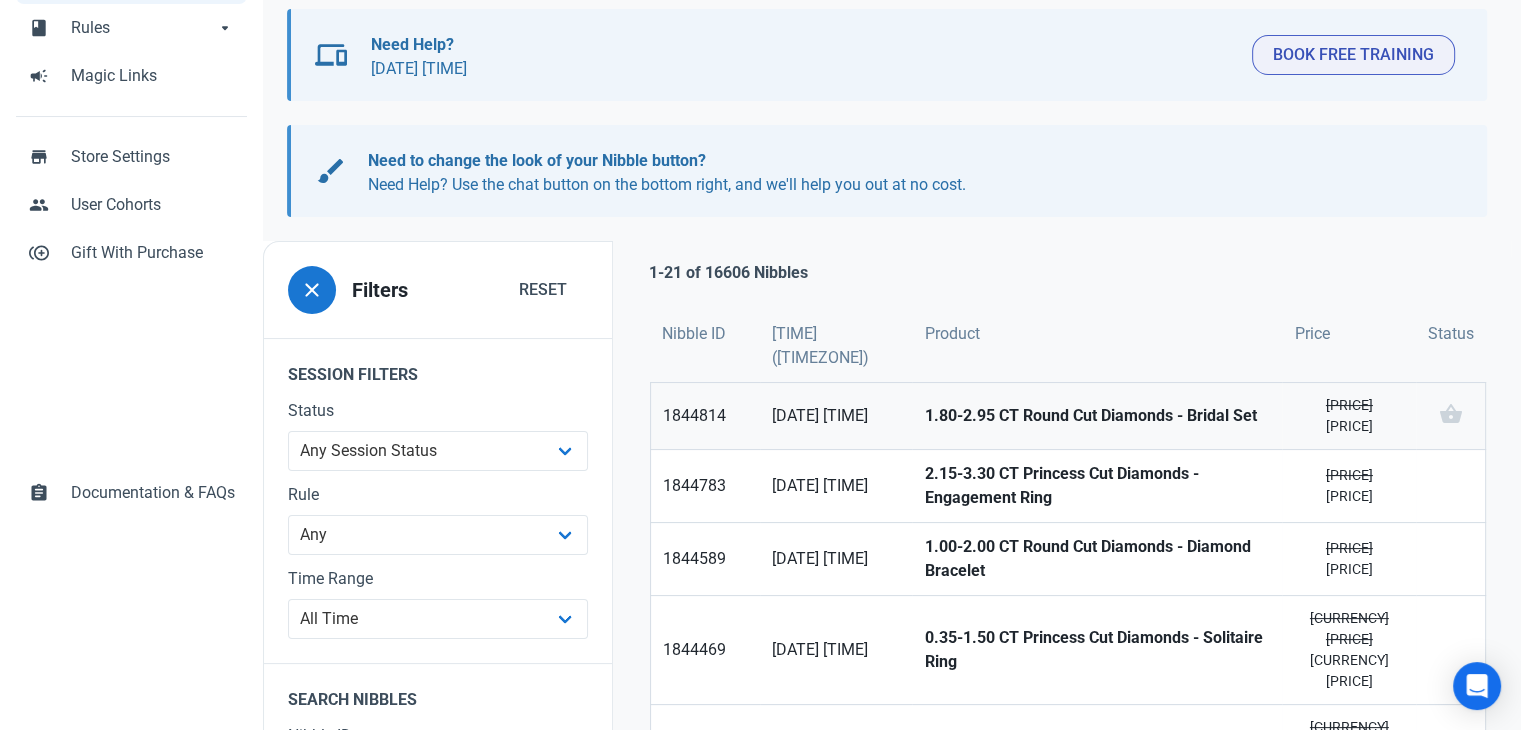 click on "[DATE] [TIME]" at bounding box center [705, 428] 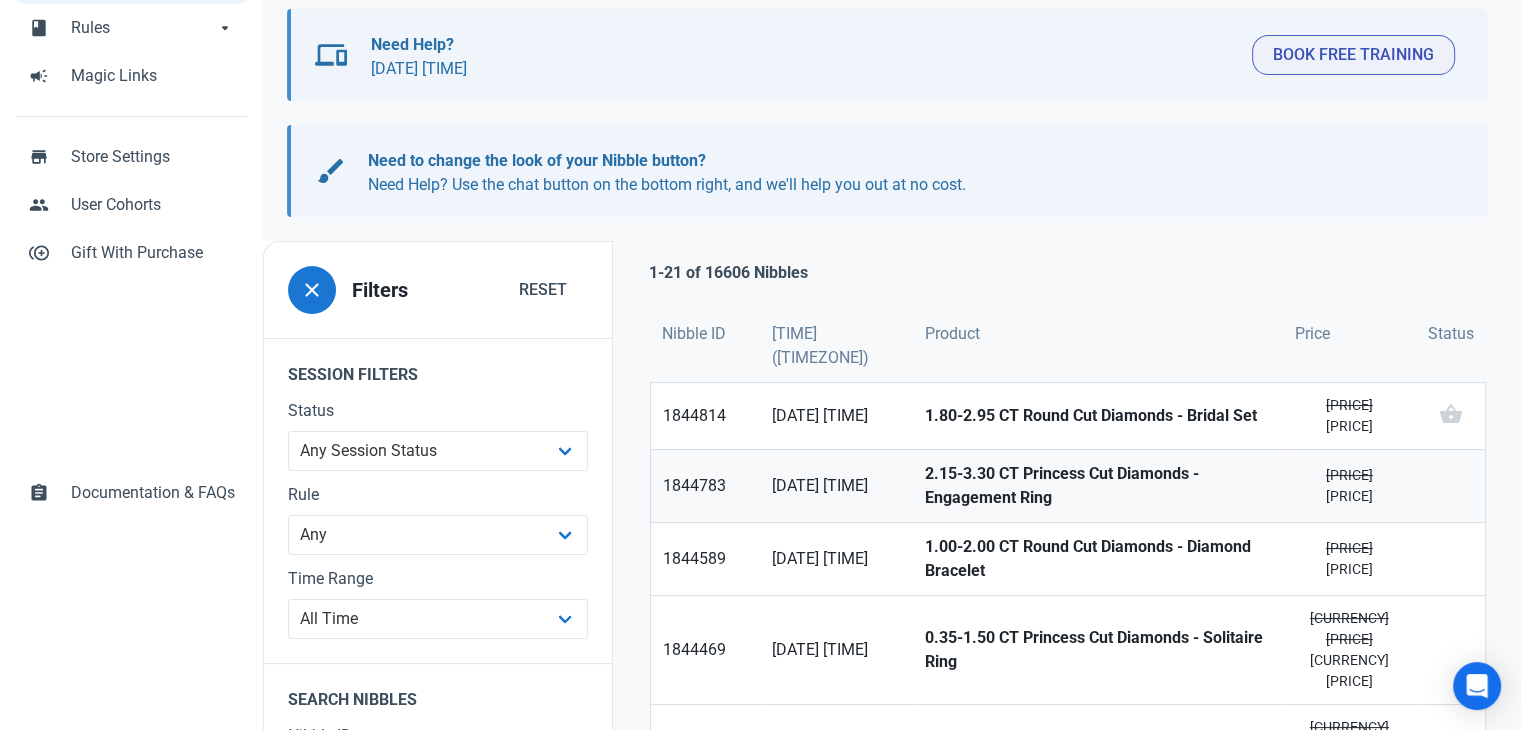 click on "2.15-3.30 CT Princess Cut Diamonds - Engagement Ring" at bounding box center (1097, 486) 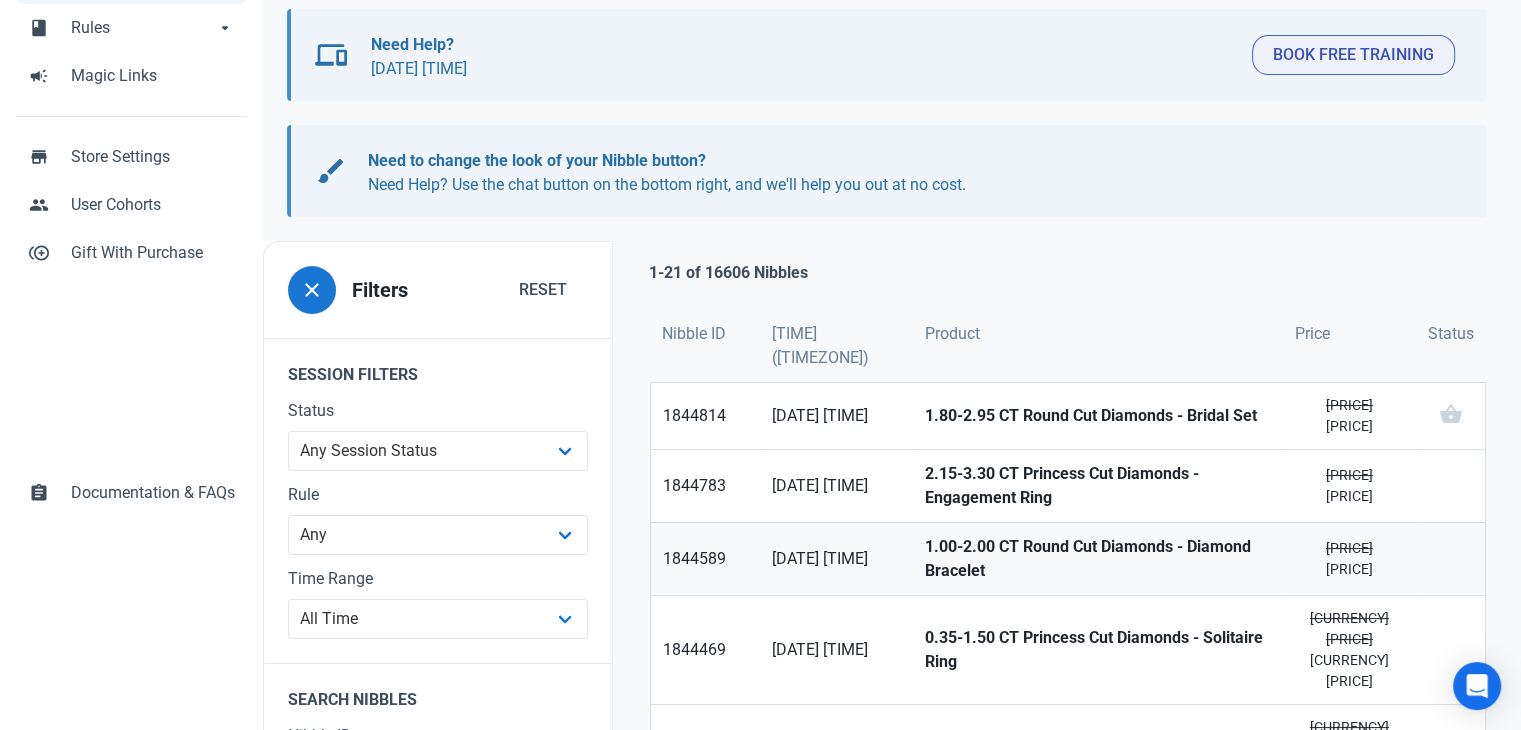 click on "01/07/2025 03:38 AM" at bounding box center [705, 559] 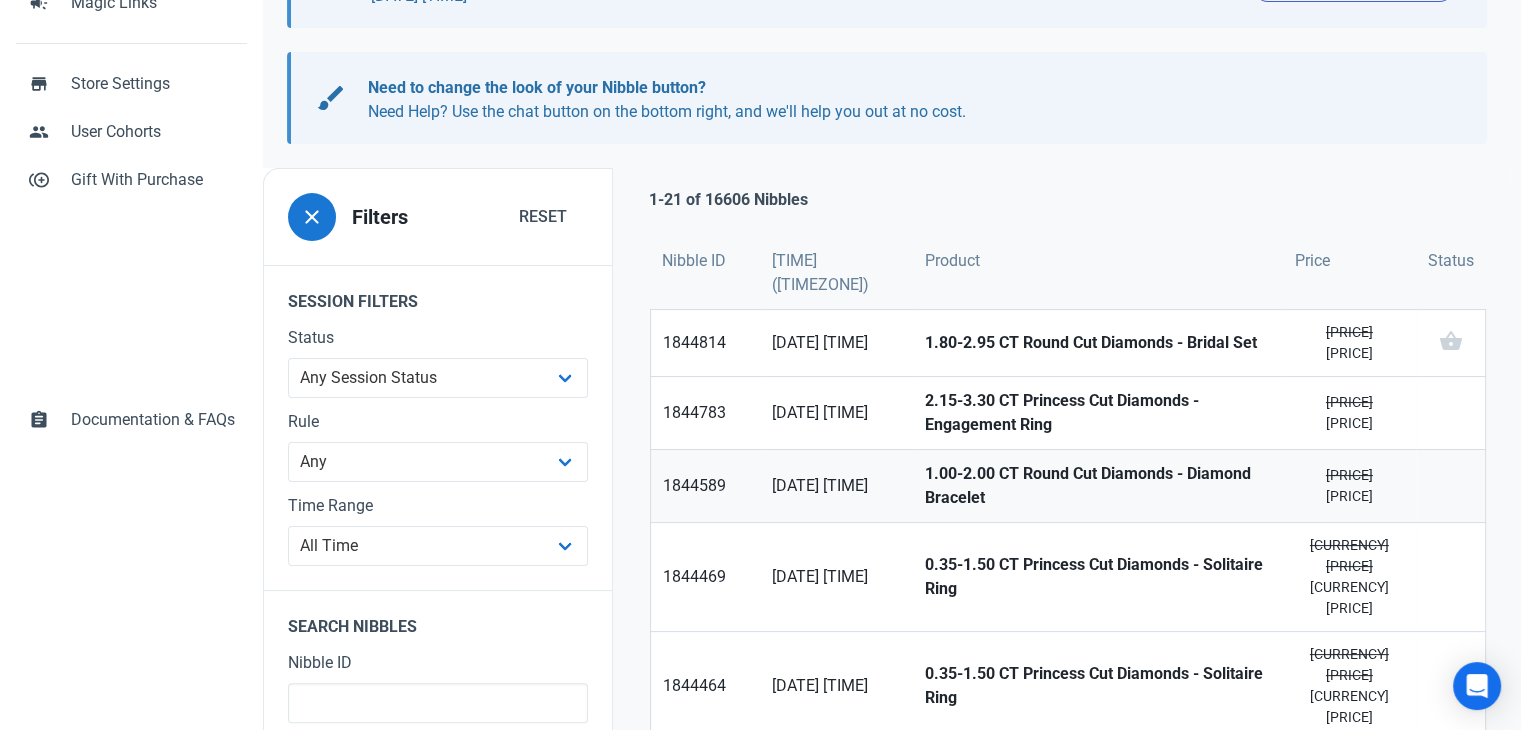 scroll, scrollTop: 500, scrollLeft: 0, axis: vertical 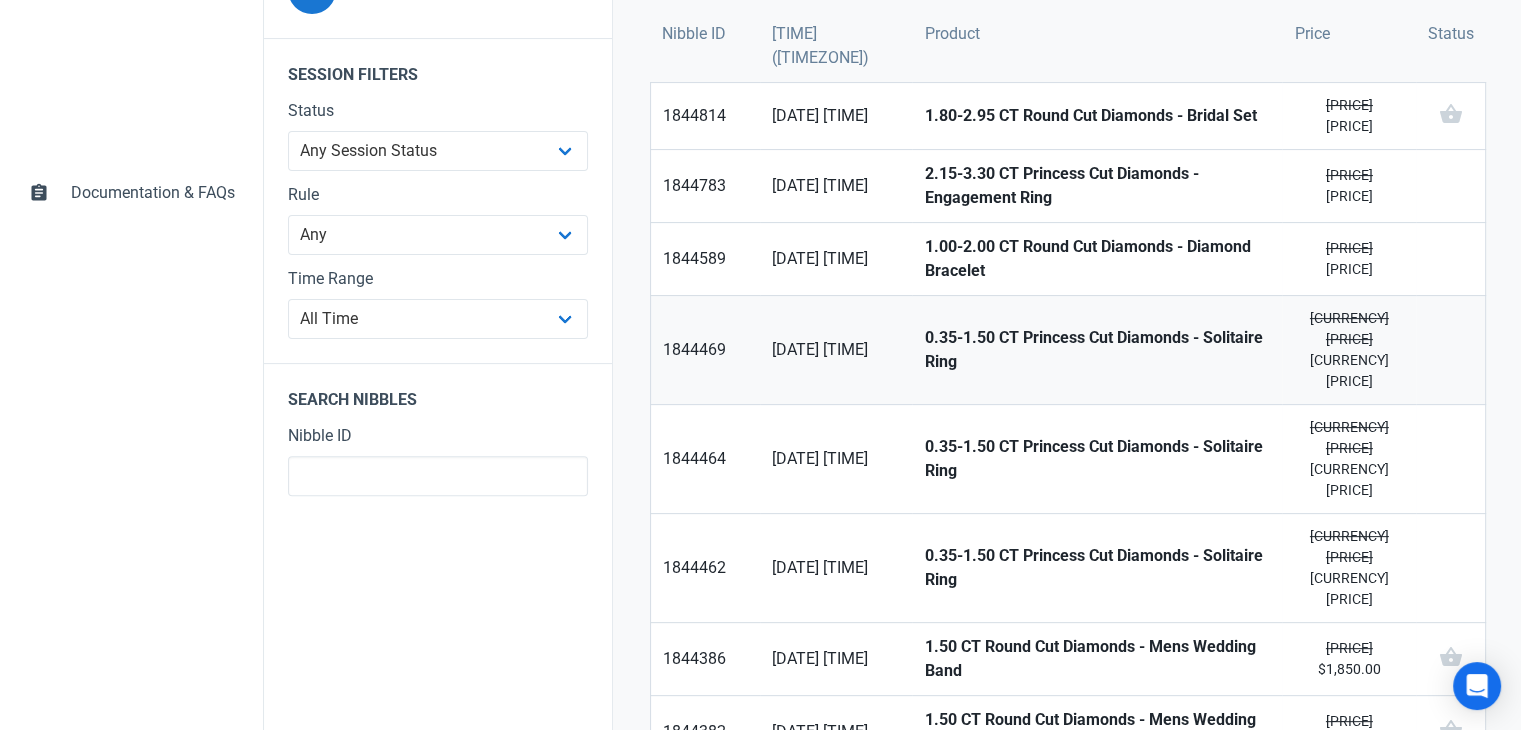 click on "0.35-1.50 CT Princess Cut Diamonds - Solitaire Ring" at bounding box center (1097, 350) 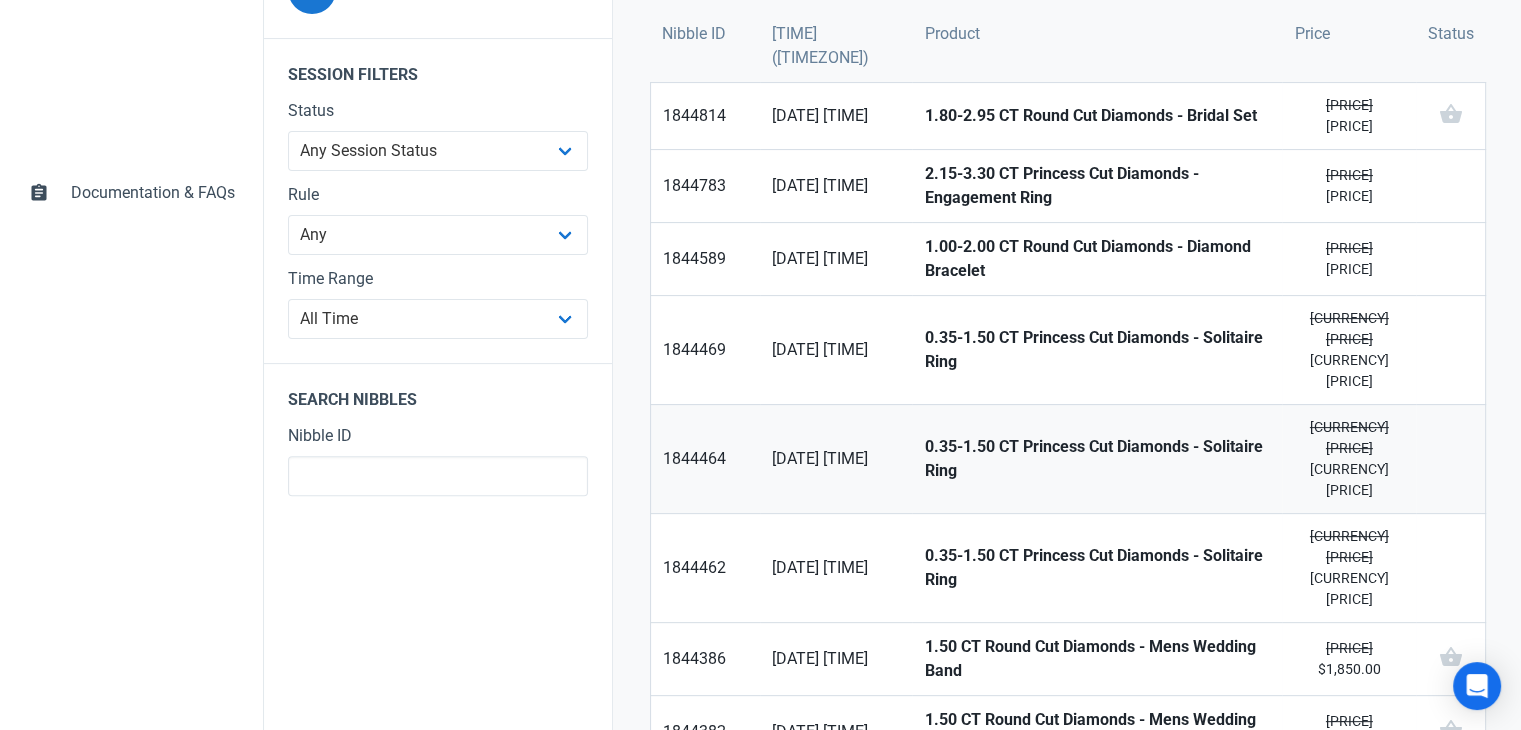 click on "0.35-1.50 CT Princess Cut Diamonds - Solitaire Ring" at bounding box center [1097, 459] 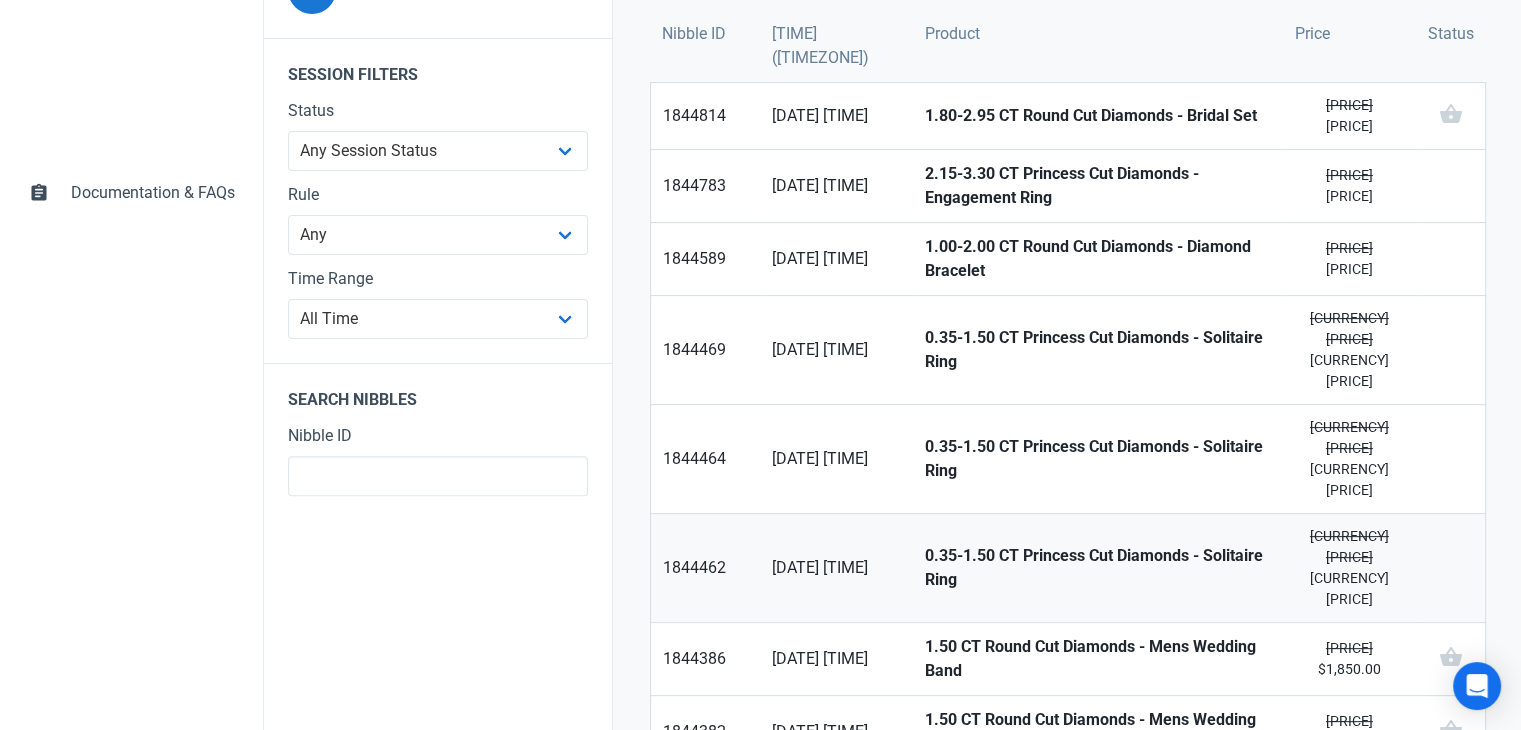 click on "0.35-1.50 CT Princess Cut Diamonds - Solitaire Ring" at bounding box center [1097, 568] 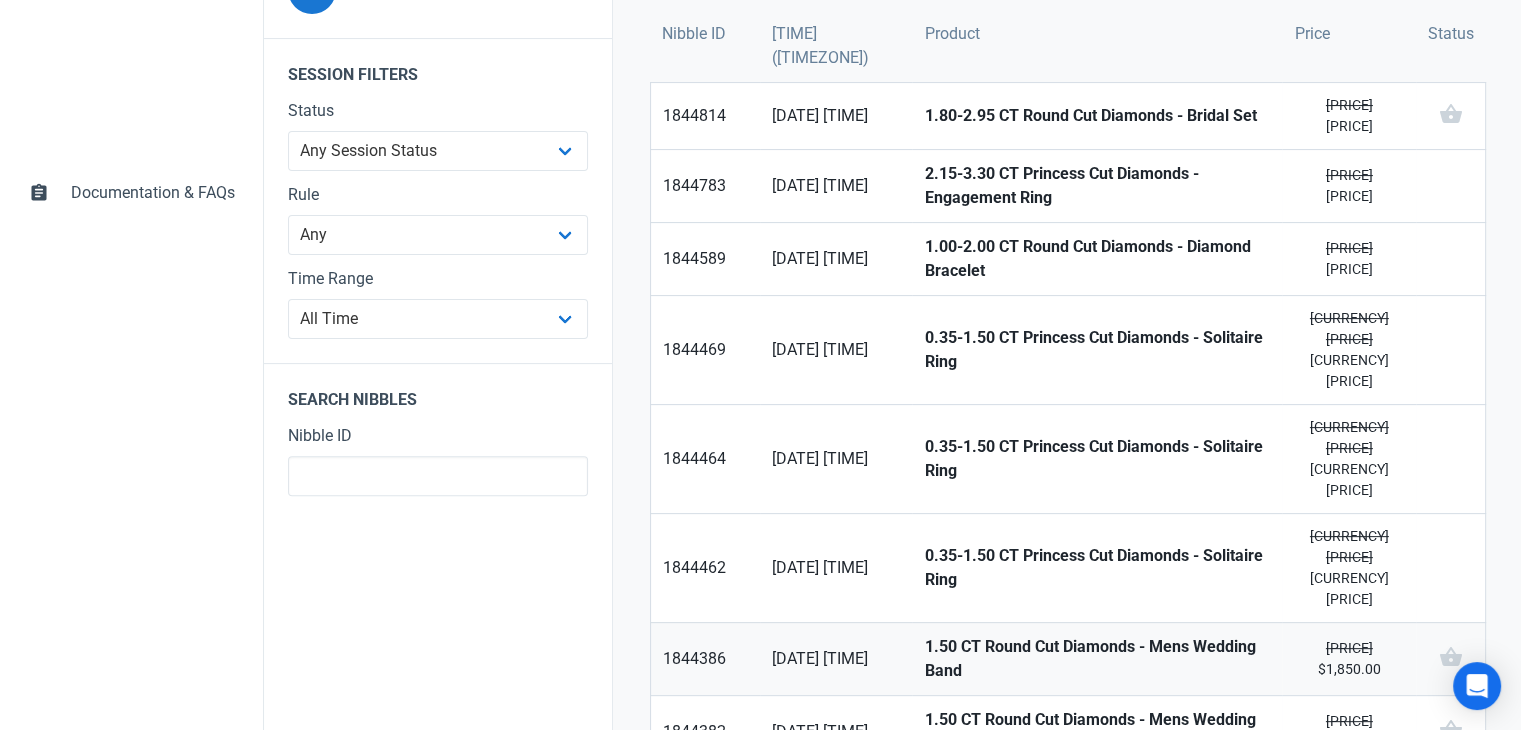 click on "1.50 CT Round Cut Diamonds - Mens Wedding Band" at bounding box center [1097, 659] 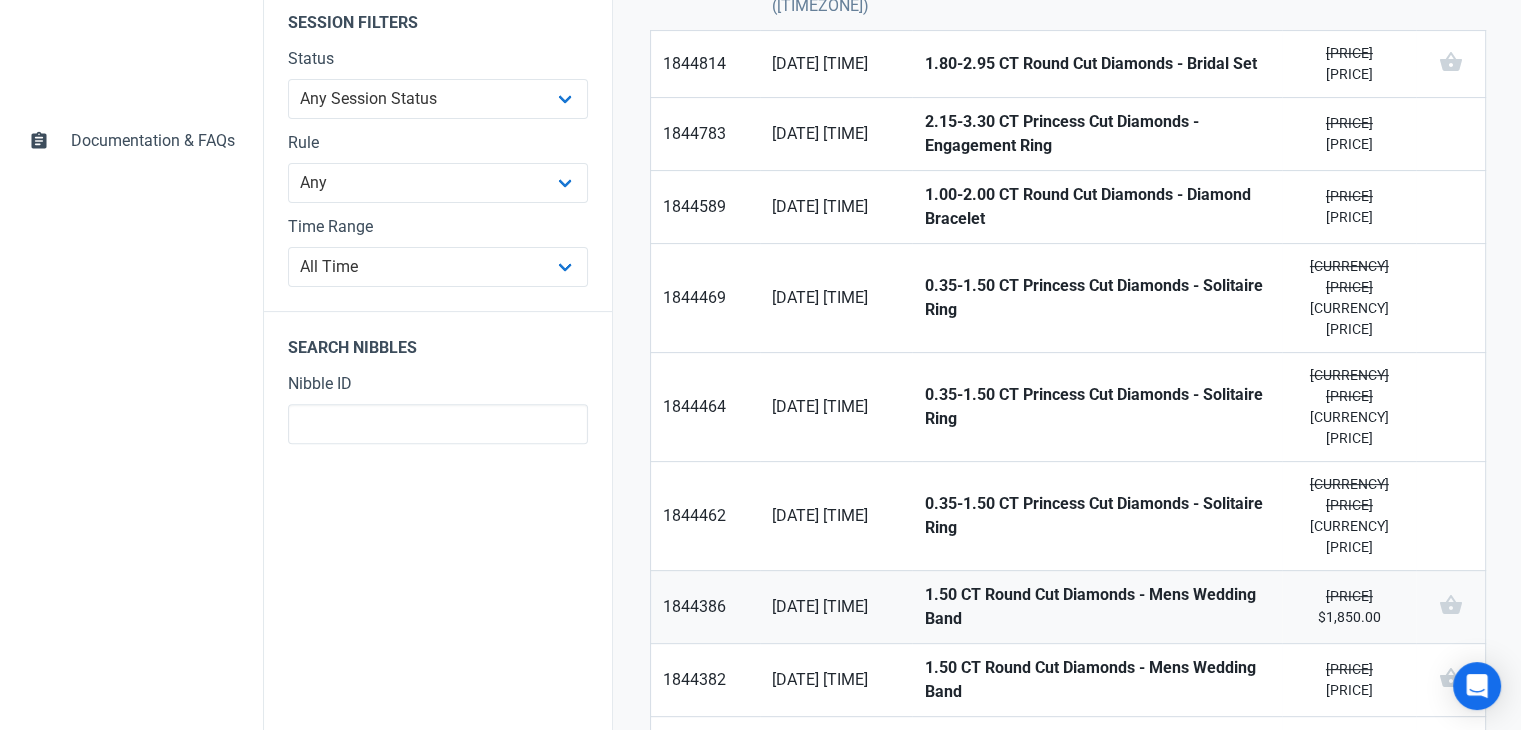 scroll, scrollTop: 700, scrollLeft: 0, axis: vertical 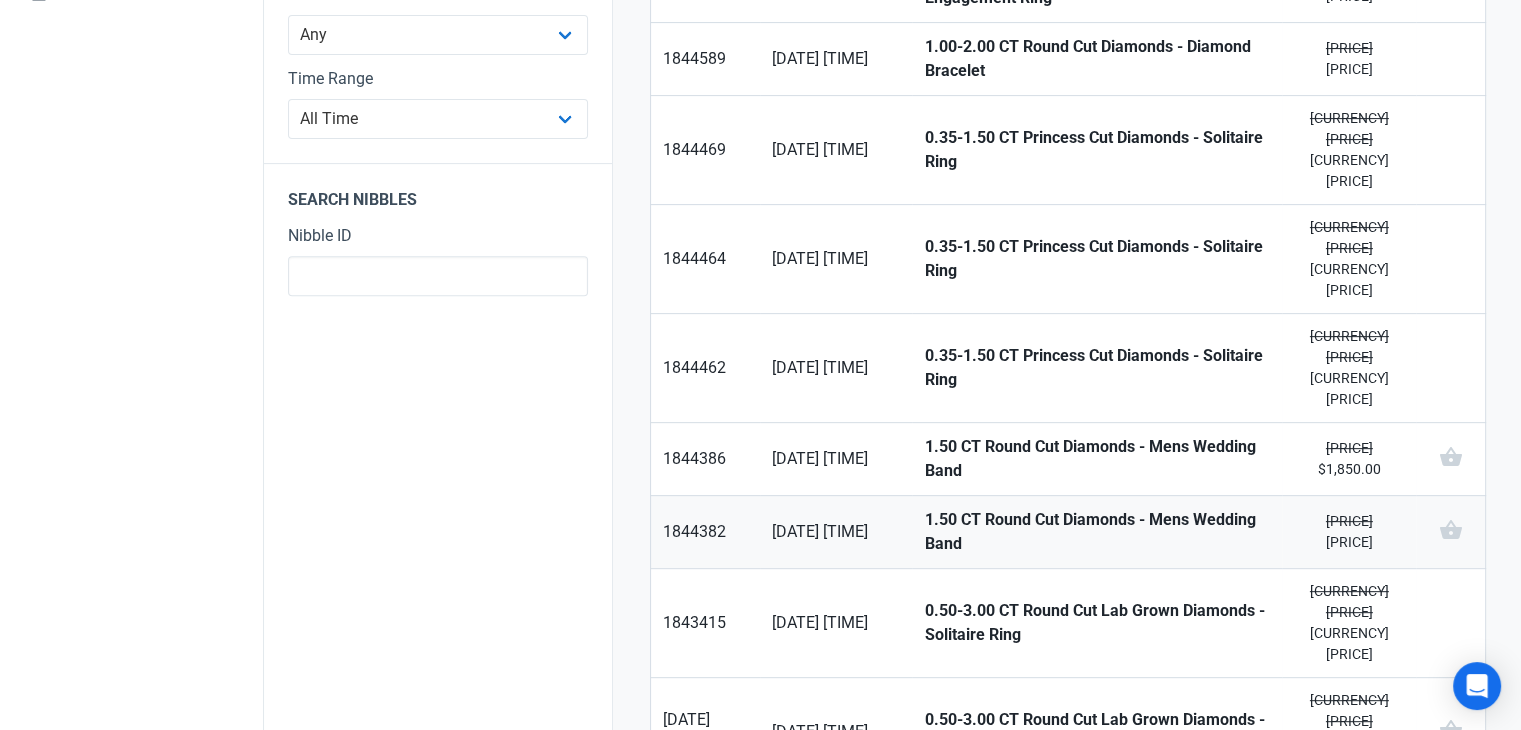 click on "1.50 CT Round Cut Diamonds - Mens Wedding Band" at bounding box center [1097, 532] 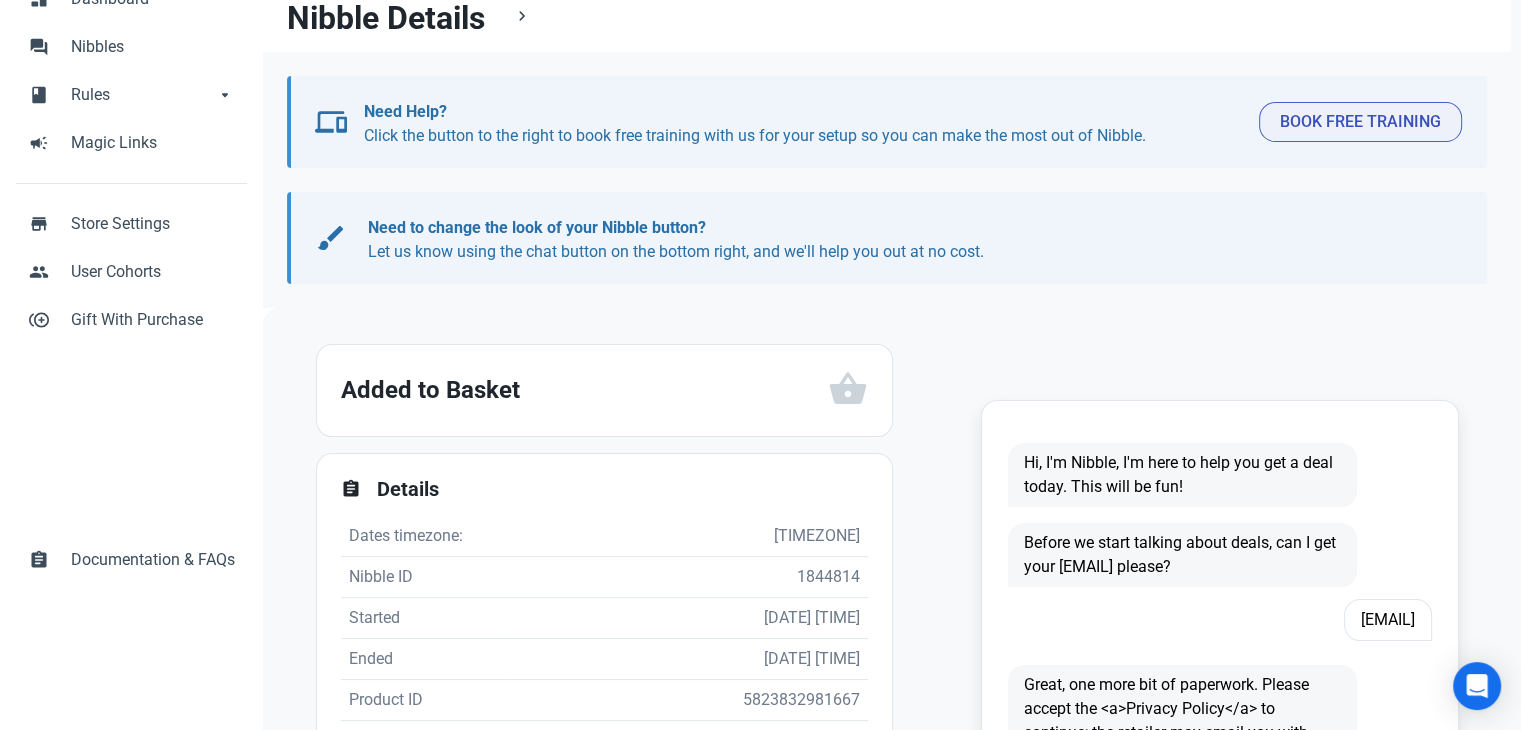 scroll, scrollTop: 500, scrollLeft: 0, axis: vertical 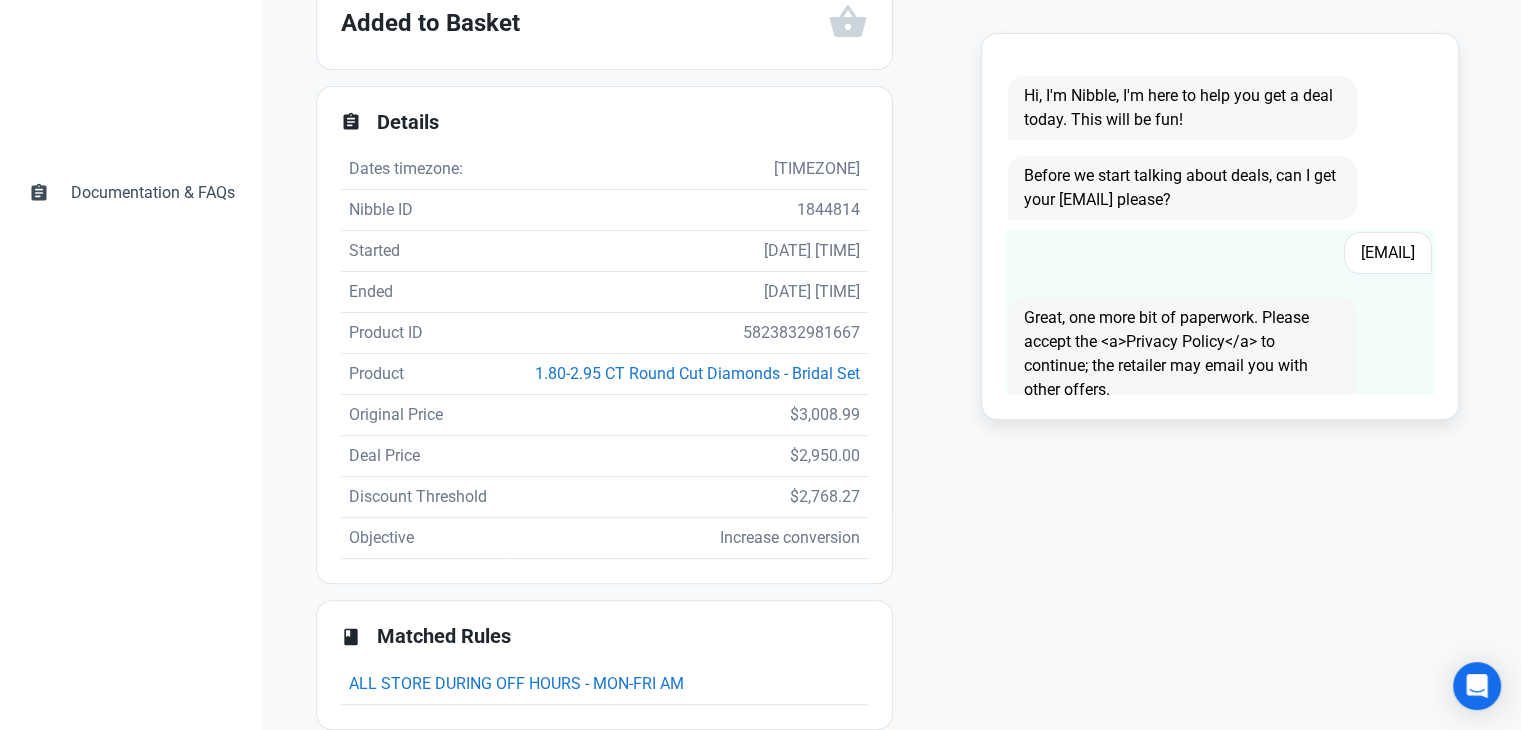 click on "Harlanbois@yahoo.com" at bounding box center (1388, 253) 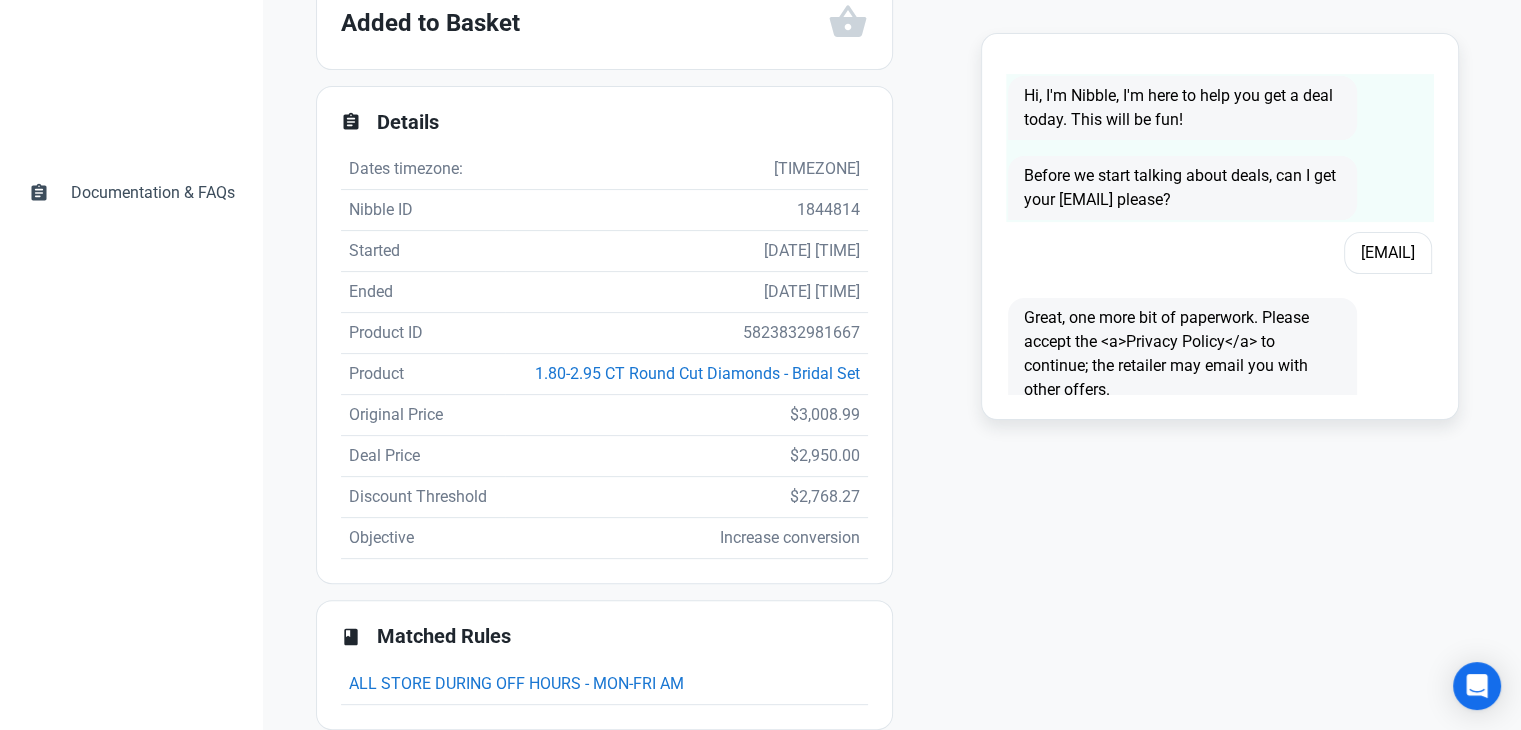 drag, startPoint x: 1399, startPoint y: 253, endPoint x: 1128, endPoint y: 213, distance: 273.93613 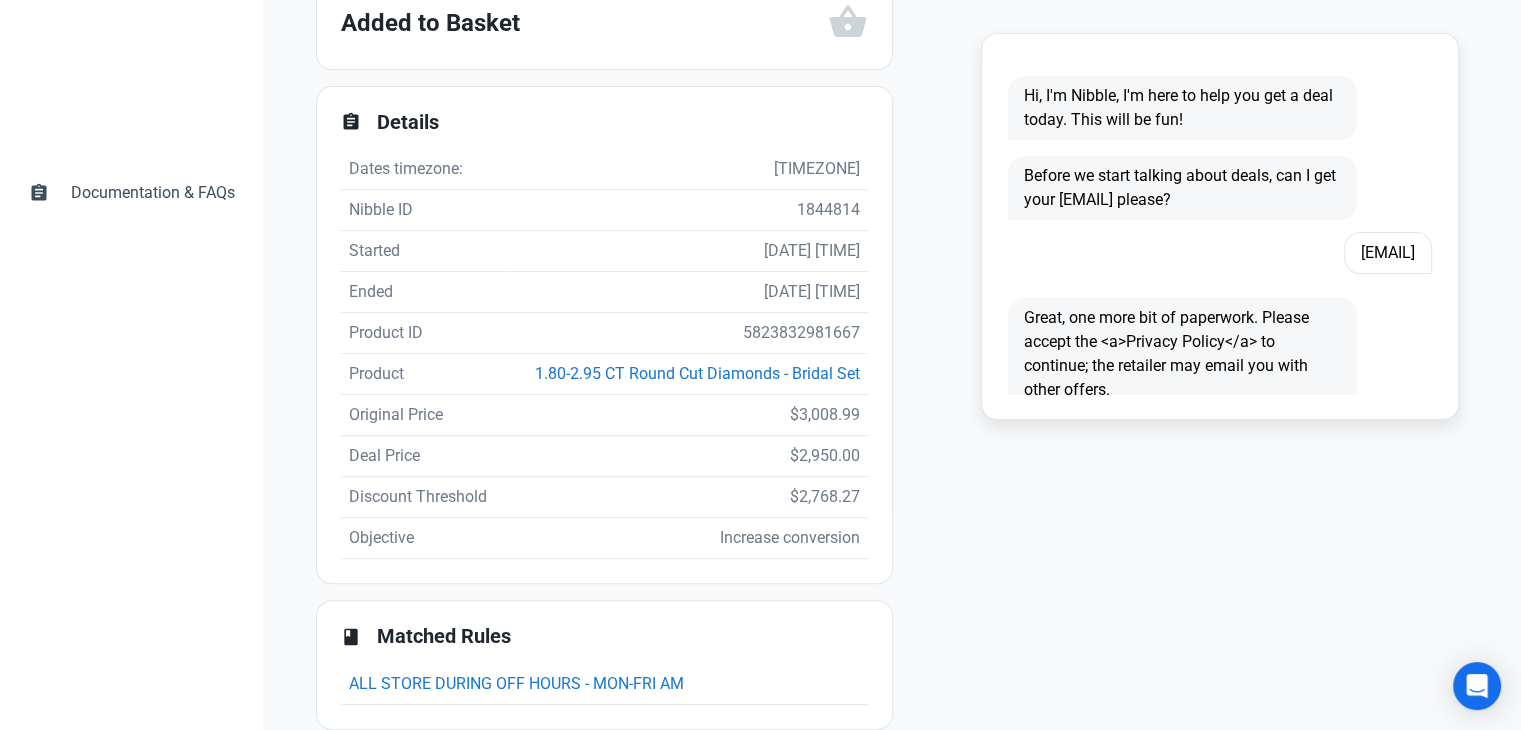 click on "5823832981667" at bounding box center (686, 169) 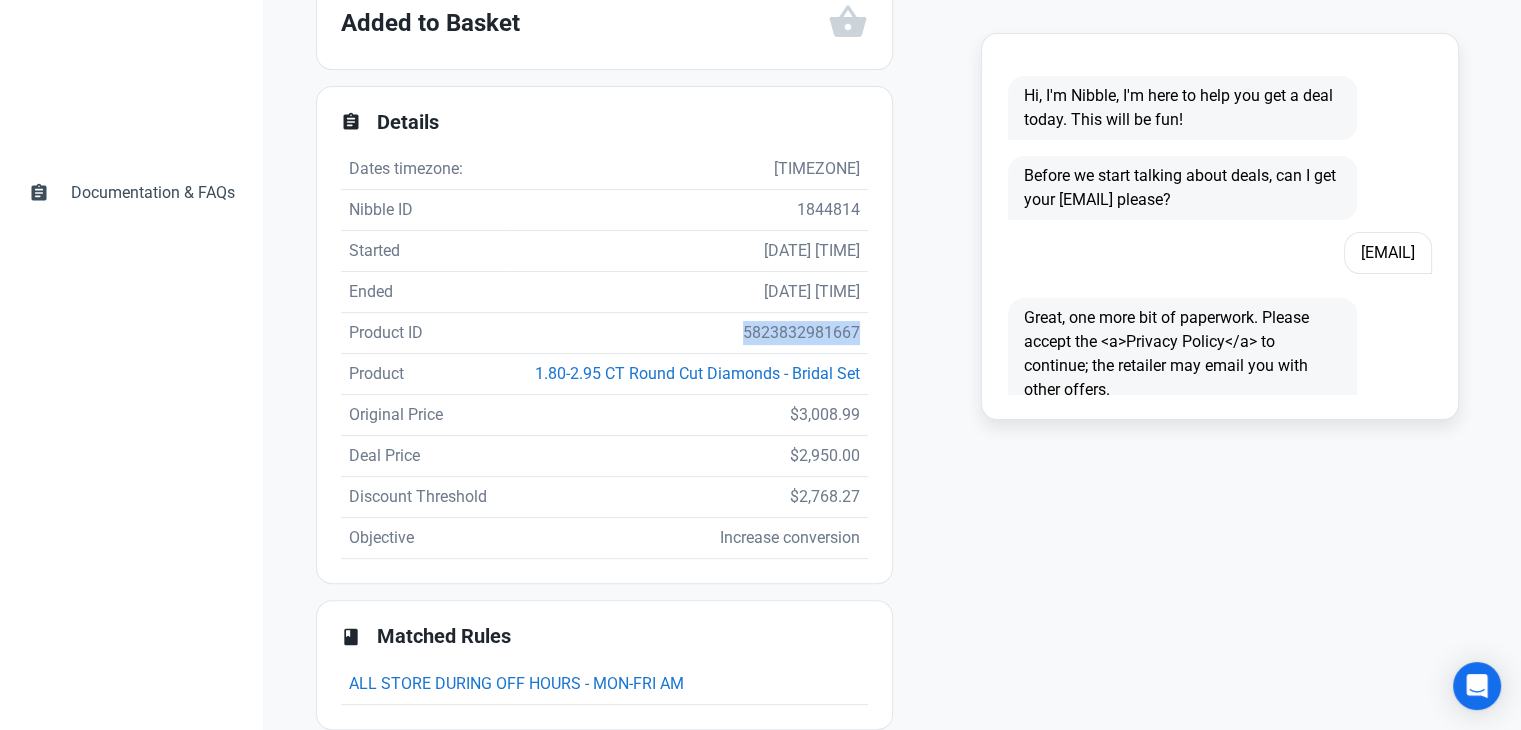 click on "5823832981667" at bounding box center (686, 169) 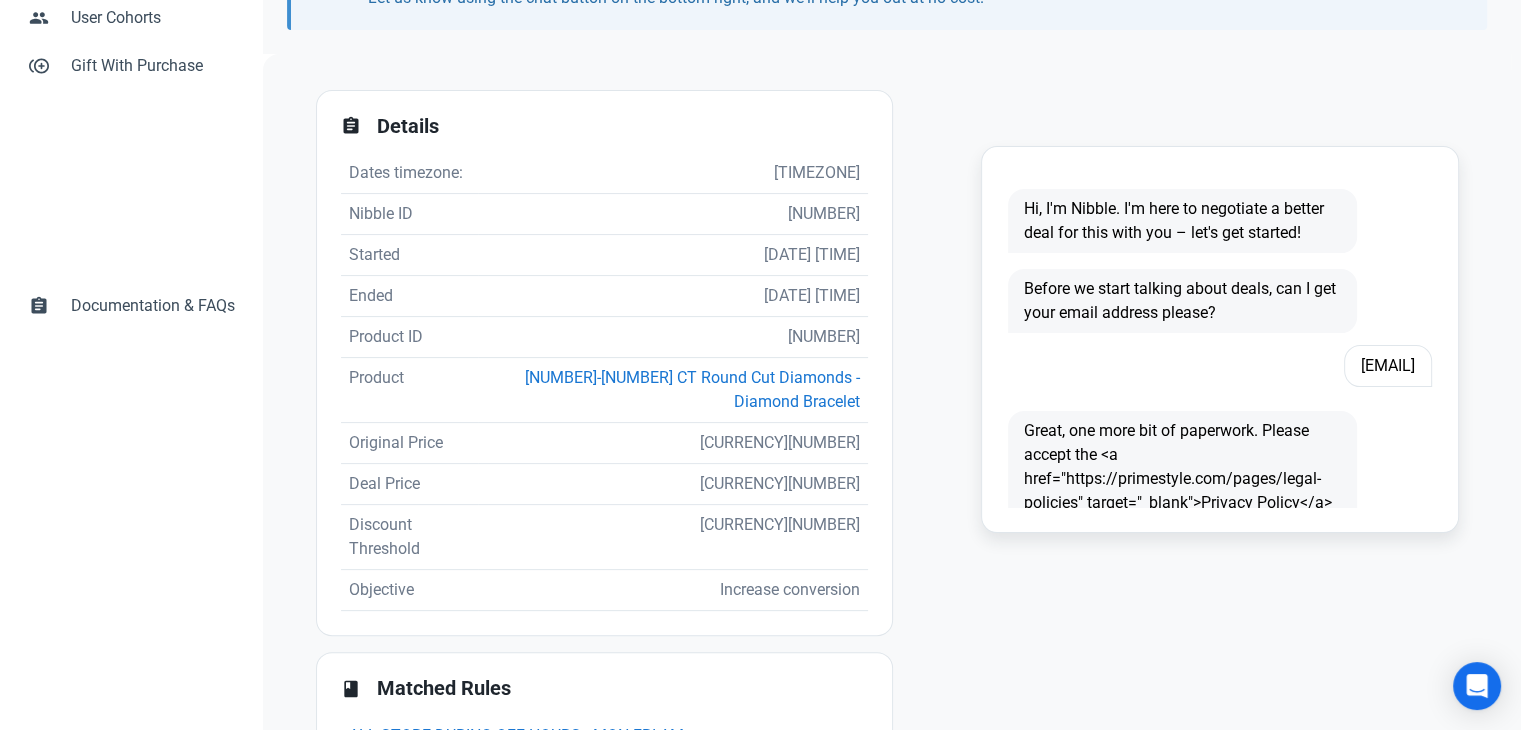 scroll, scrollTop: 472, scrollLeft: 0, axis: vertical 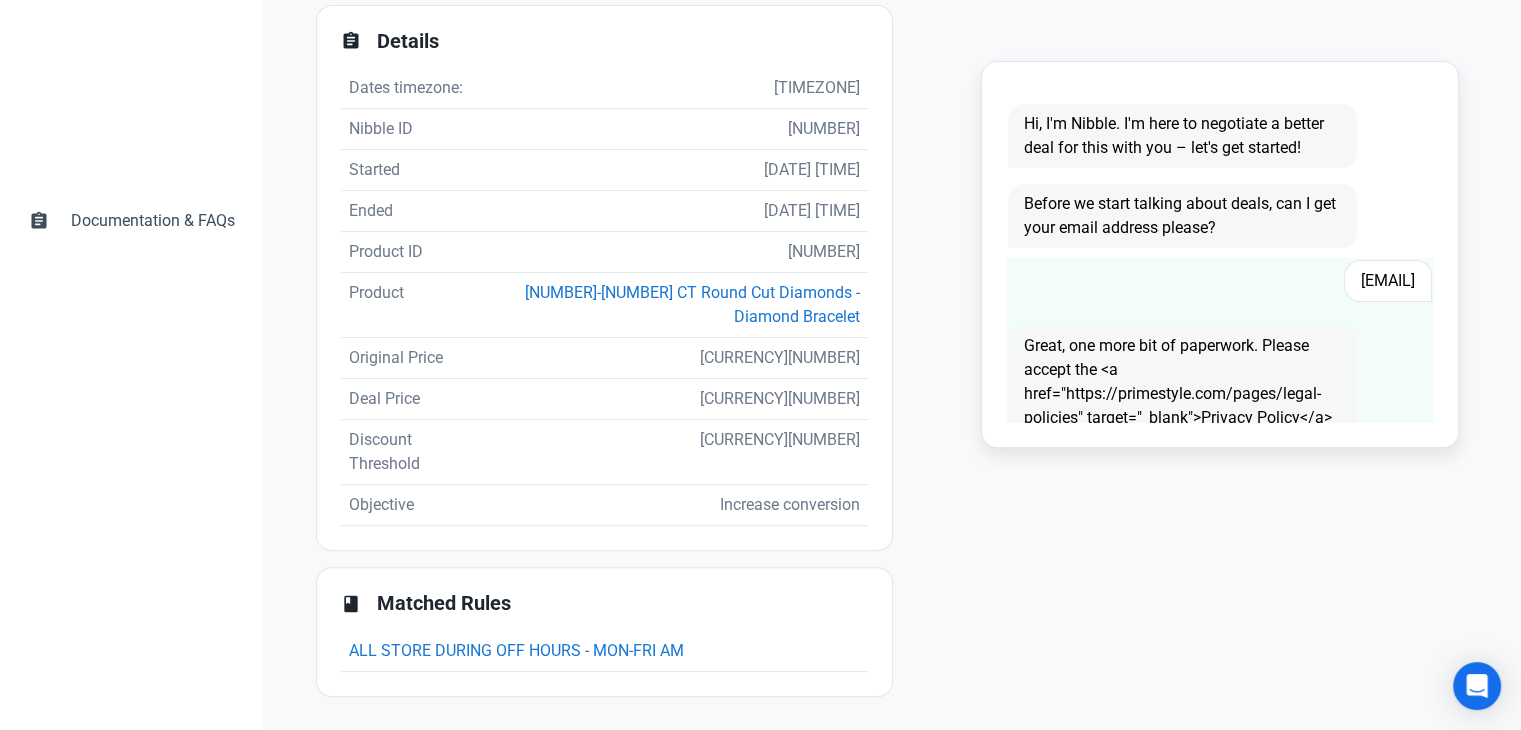 drag, startPoint x: 1386, startPoint y: 290, endPoint x: 1196, endPoint y: 297, distance: 190.1289 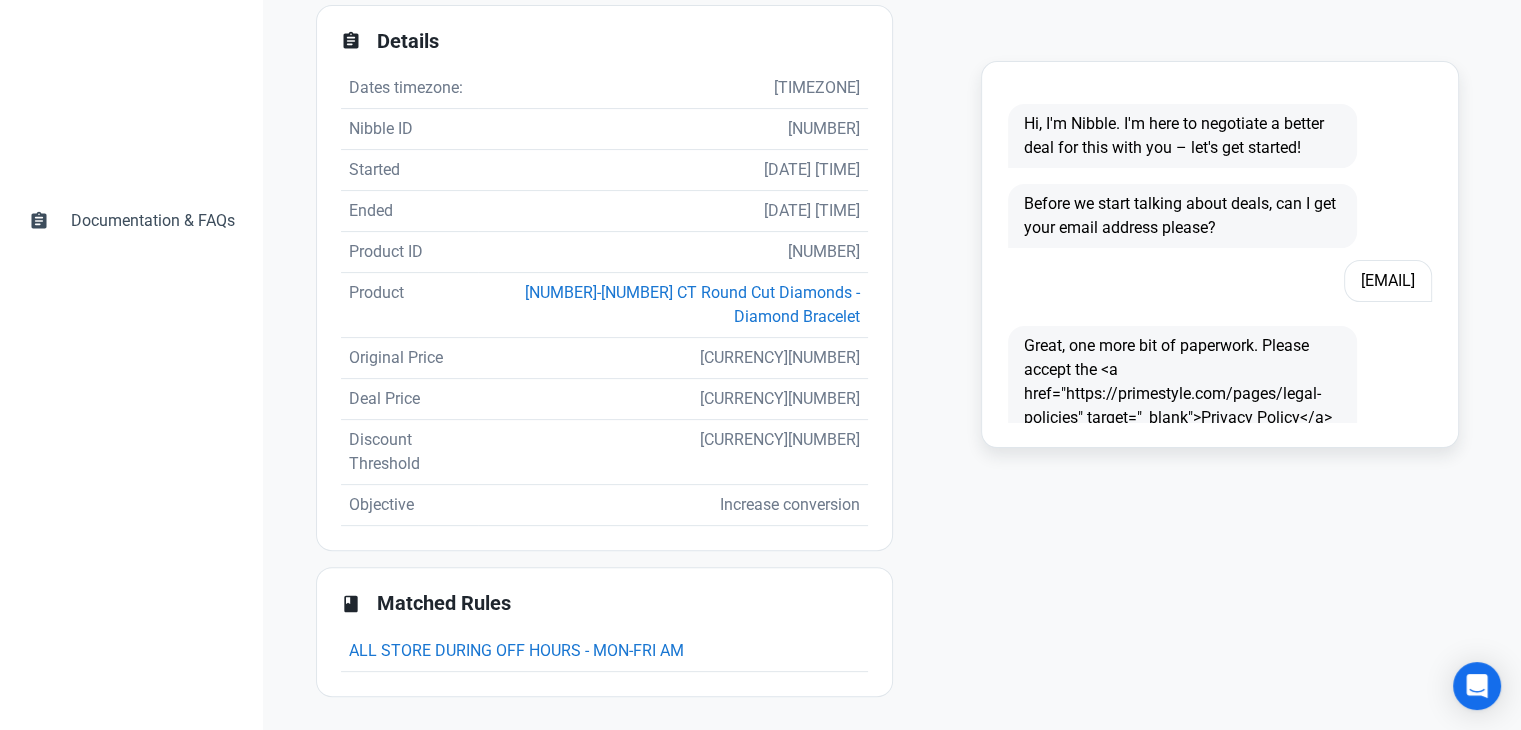 copy on "Briboevan2@gmail.com" 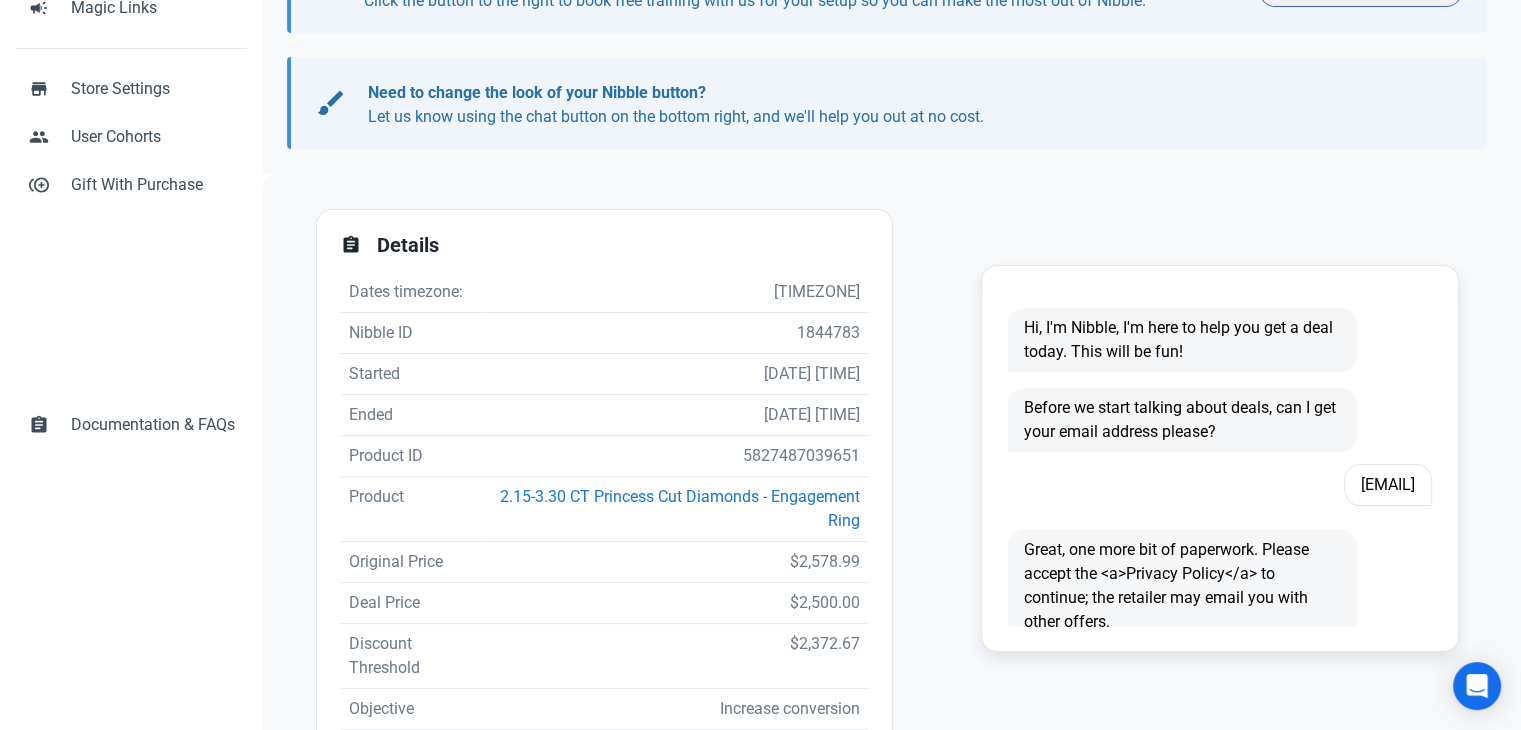 scroll, scrollTop: 400, scrollLeft: 0, axis: vertical 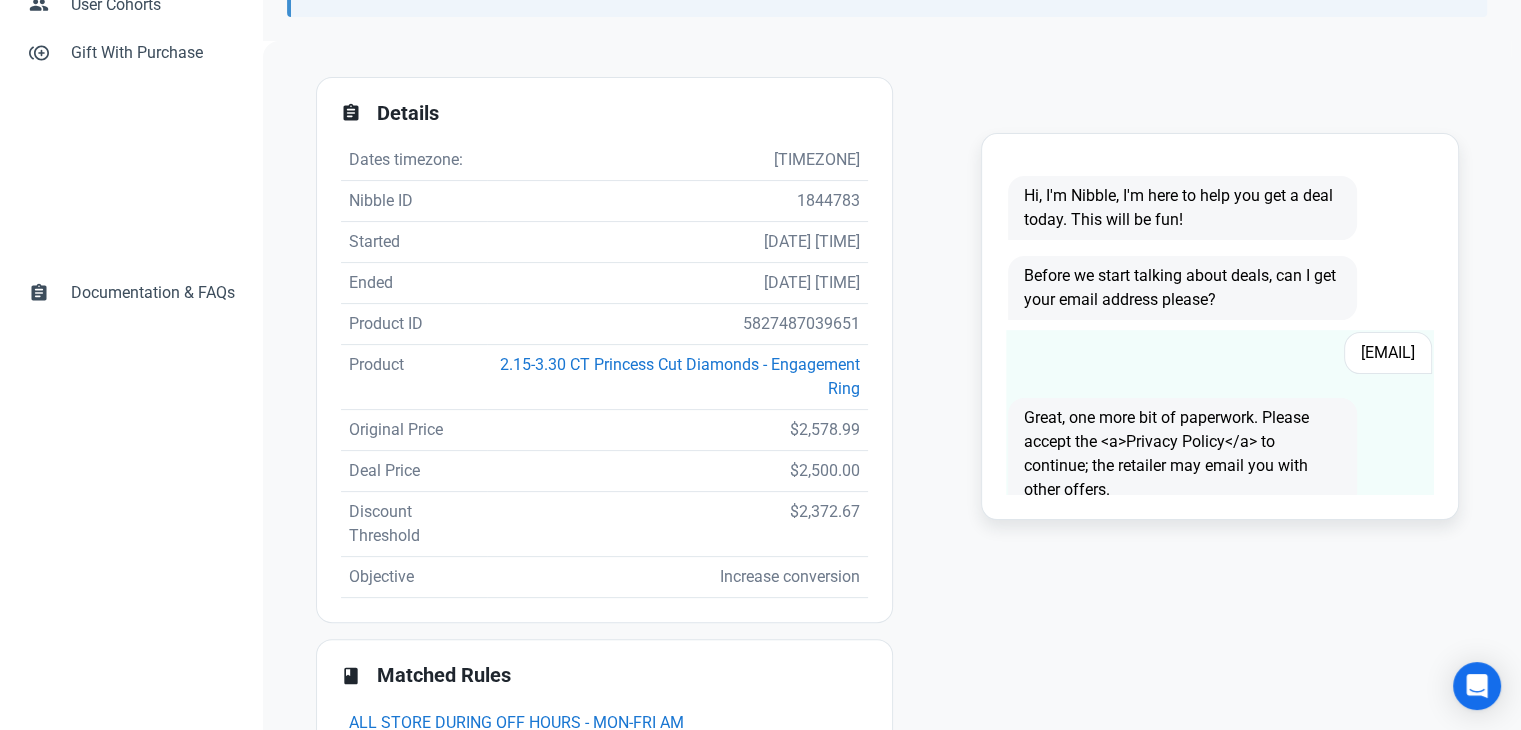 drag, startPoint x: 1403, startPoint y: 352, endPoint x: 1269, endPoint y: 357, distance: 134.09325 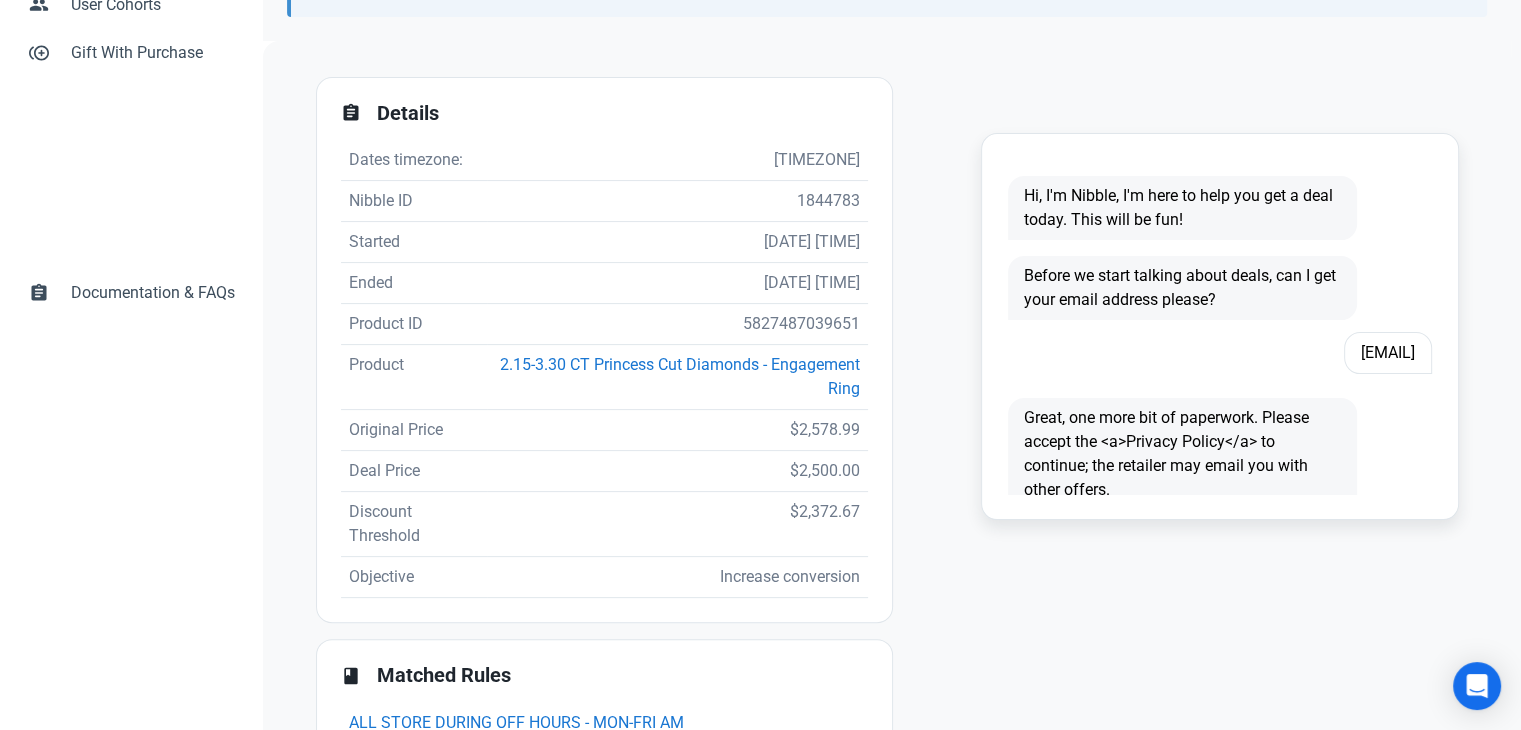 copy on "mossana@cox.net" 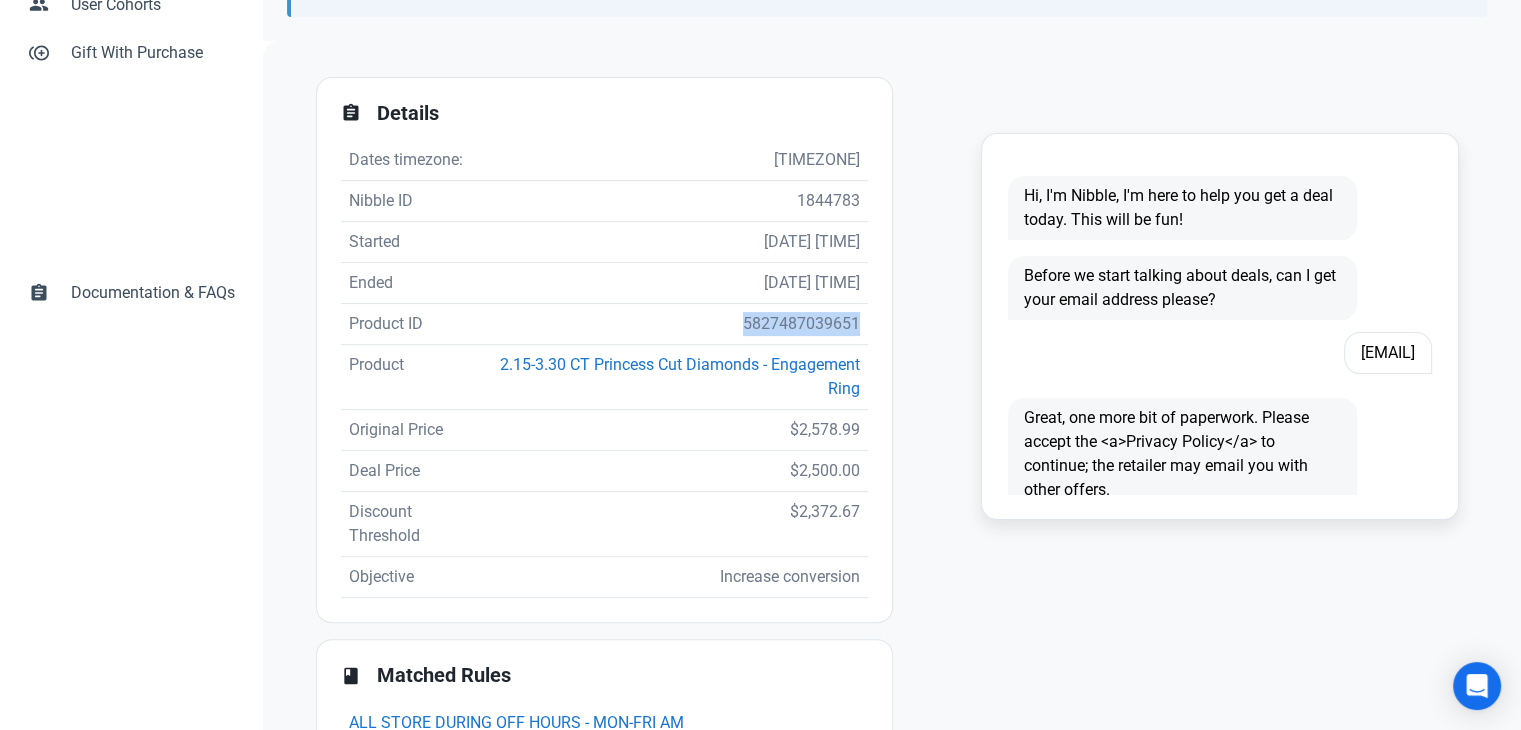 click on "5827487039651" at bounding box center [677, 160] 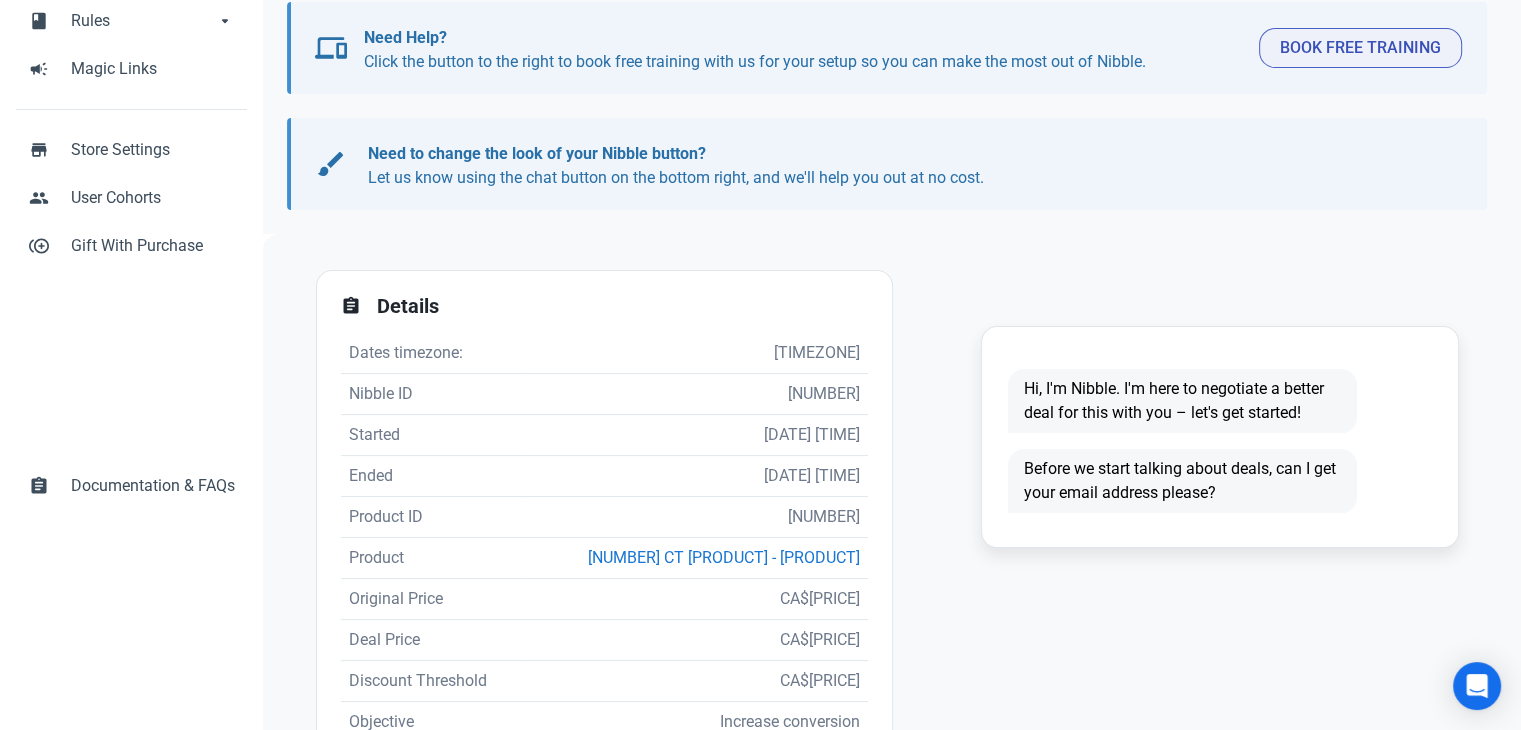scroll, scrollTop: 300, scrollLeft: 0, axis: vertical 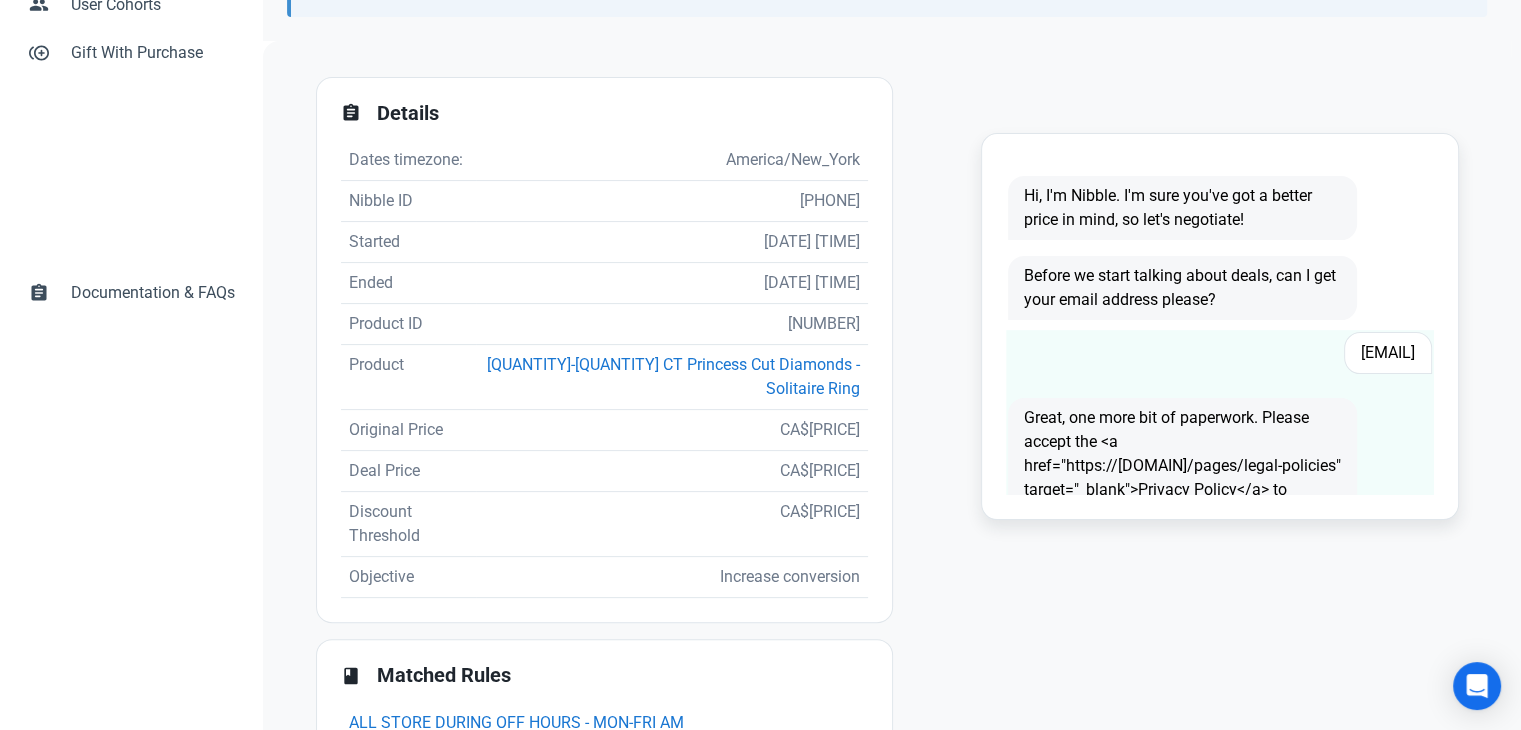 drag, startPoint x: 1408, startPoint y: 357, endPoint x: 1231, endPoint y: 354, distance: 177.02542 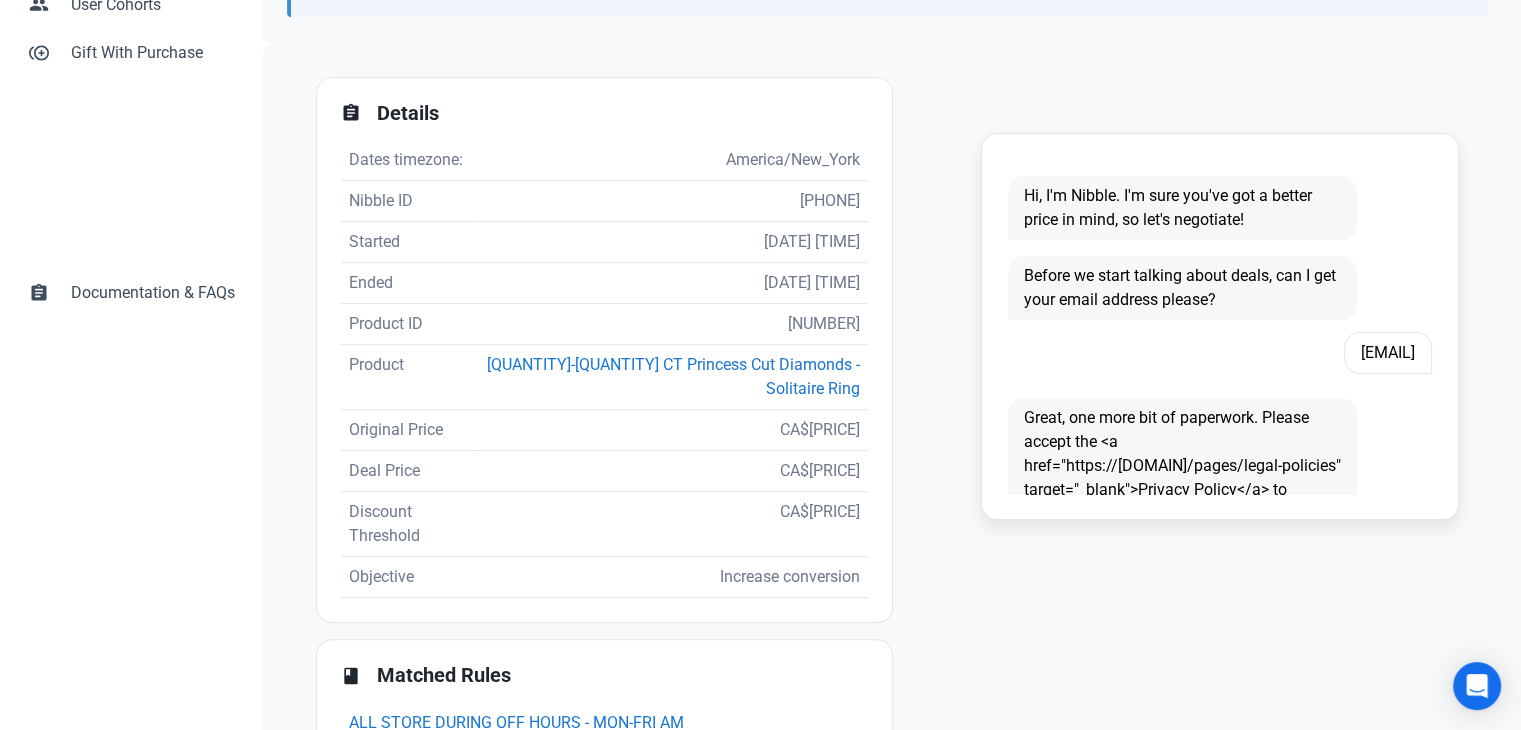 copy on "lorre.turner@gmail.com" 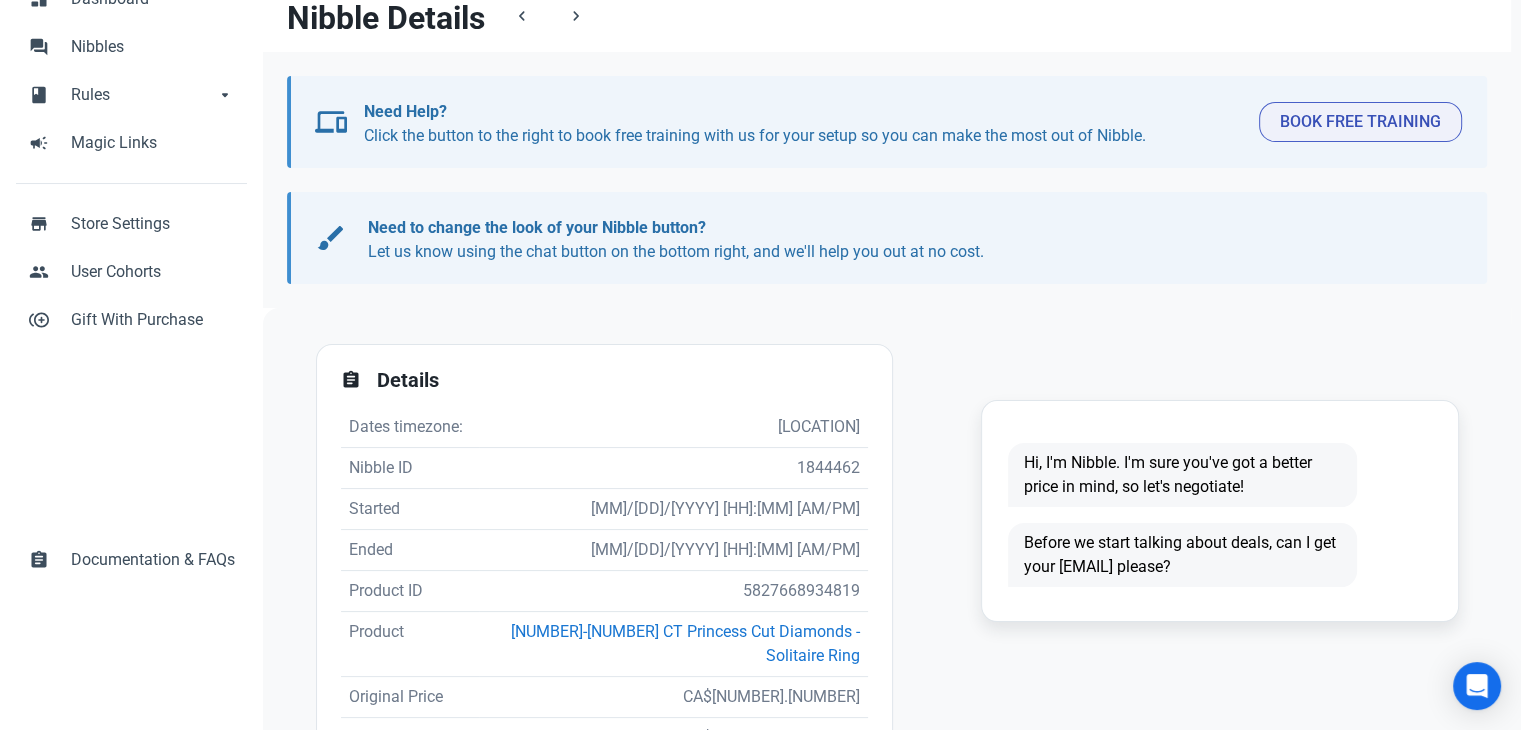 scroll, scrollTop: 300, scrollLeft: 0, axis: vertical 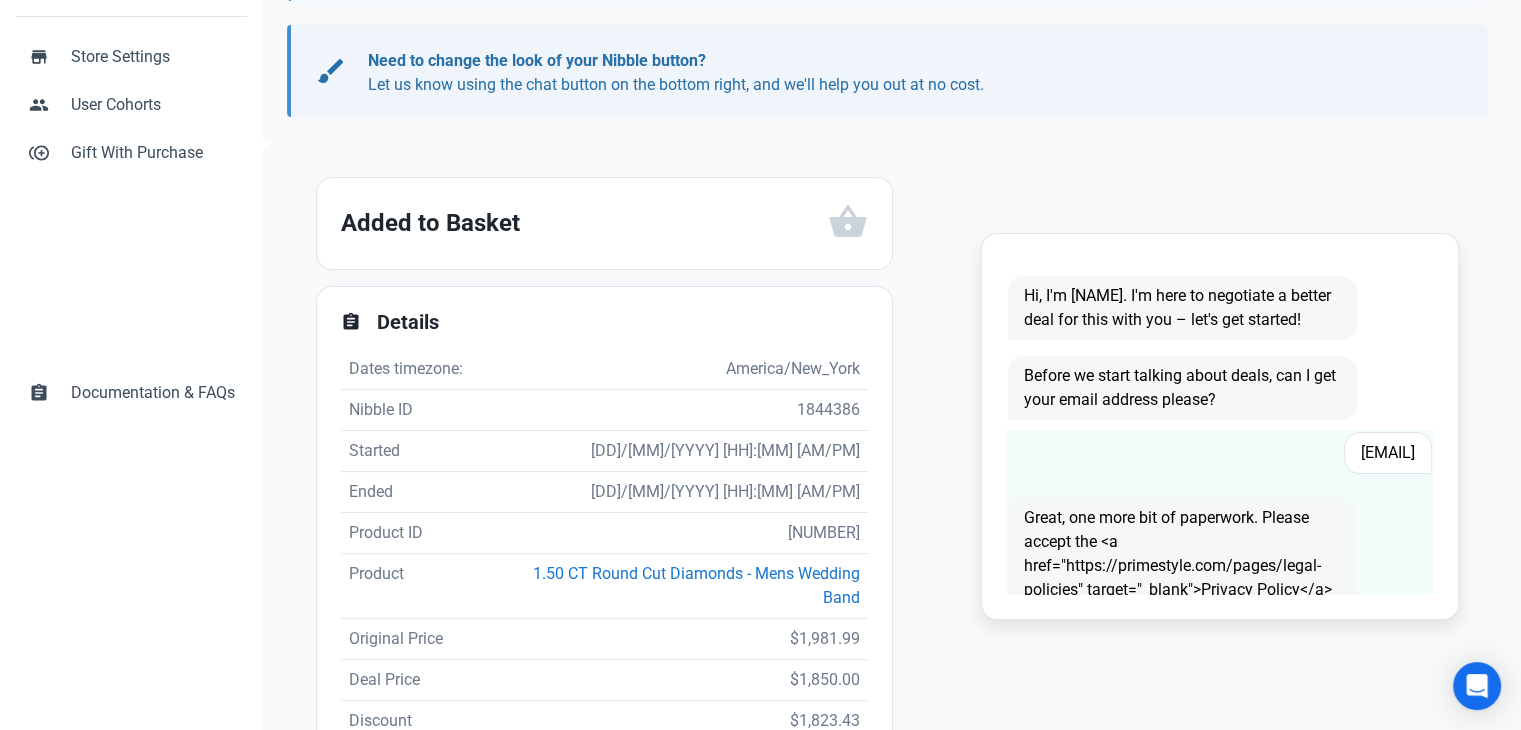 drag, startPoint x: 1405, startPoint y: 446, endPoint x: 1194, endPoint y: 456, distance: 211.23683 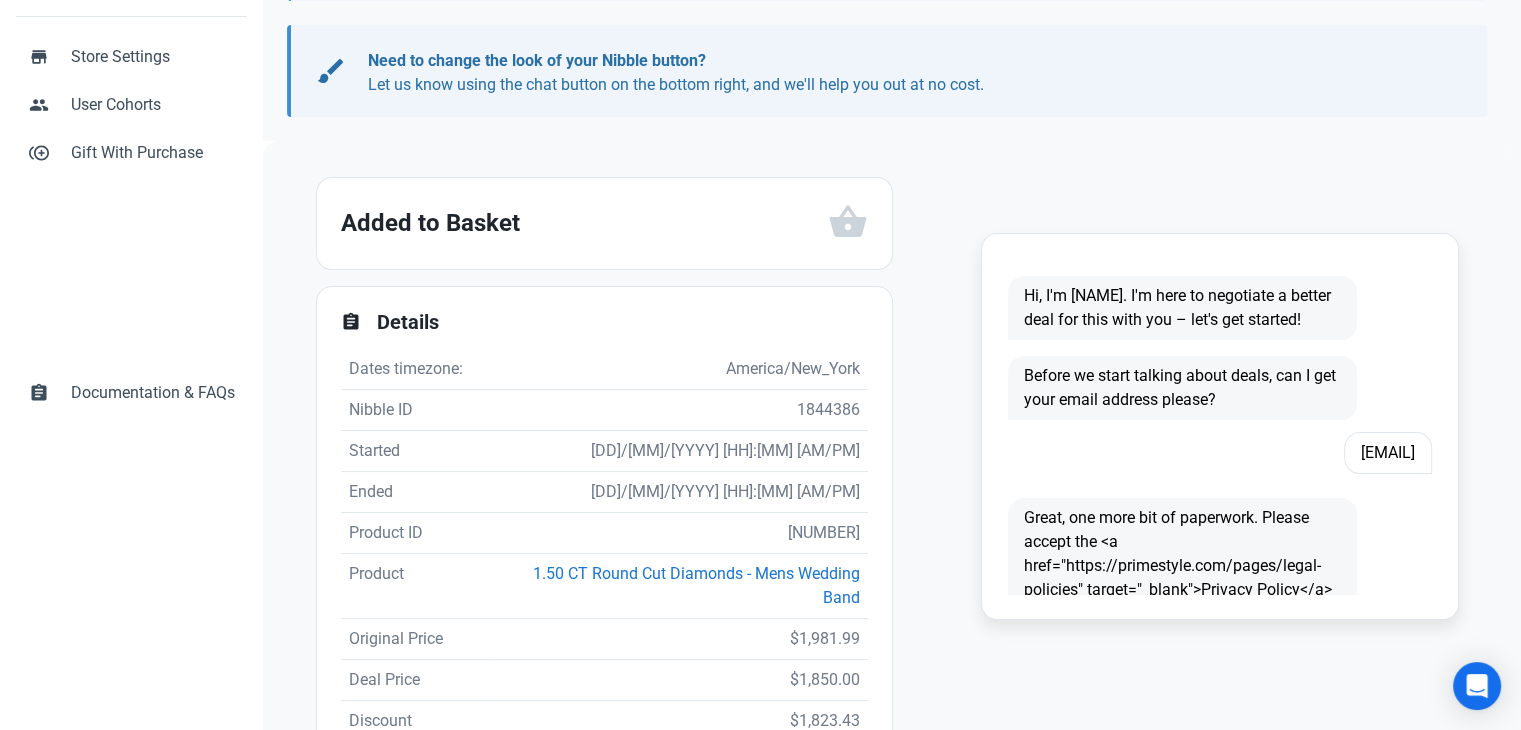 drag, startPoint x: 764, startPoint y: 499, endPoint x: 767, endPoint y: 530, distance: 31.144823 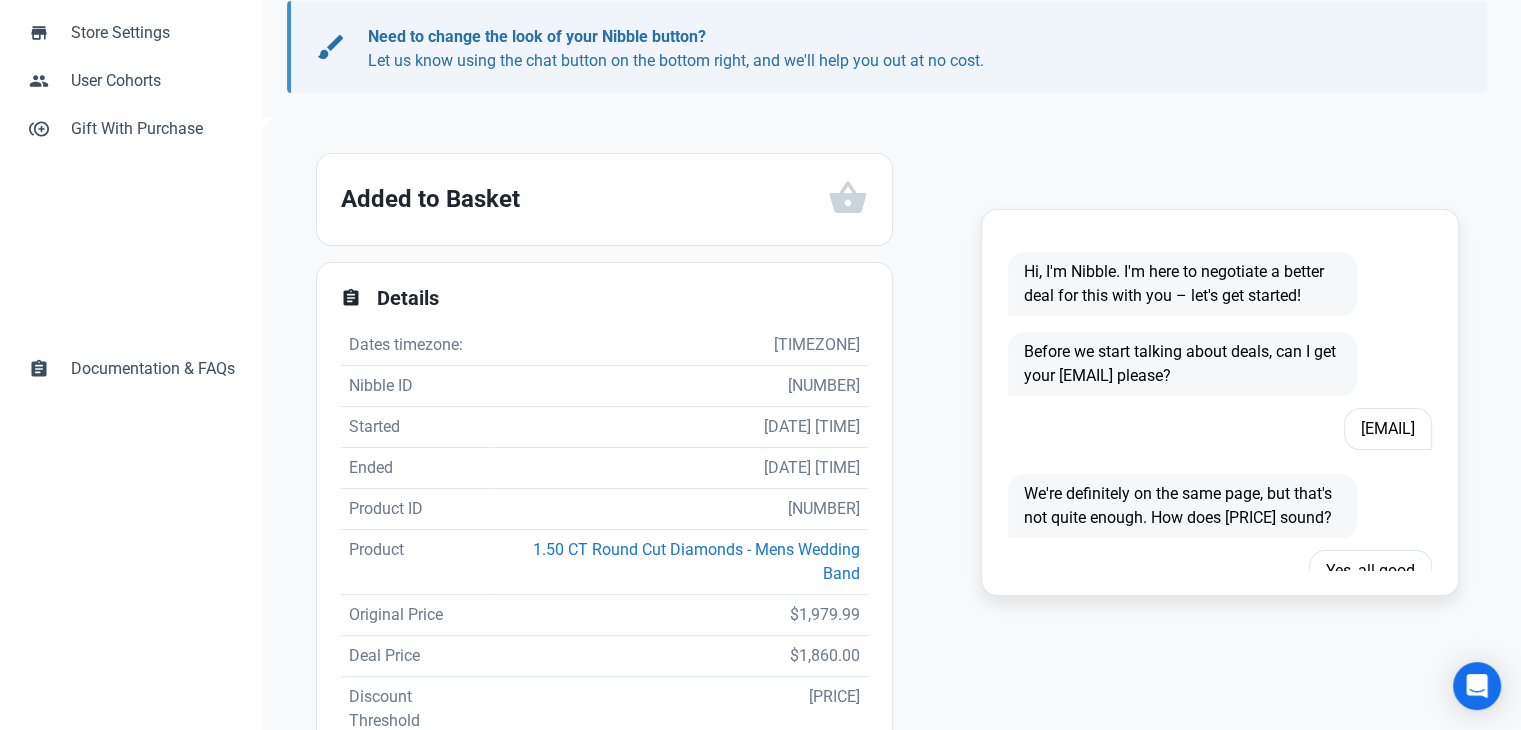 scroll, scrollTop: 400, scrollLeft: 0, axis: vertical 